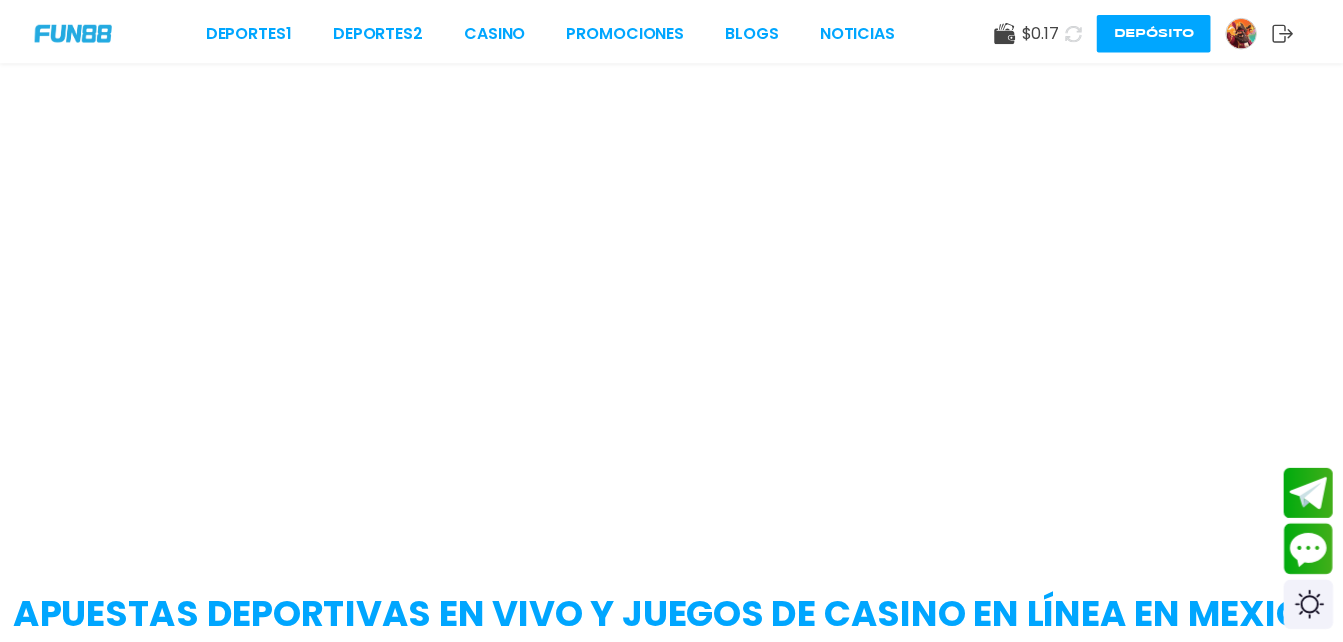 scroll, scrollTop: 0, scrollLeft: 0, axis: both 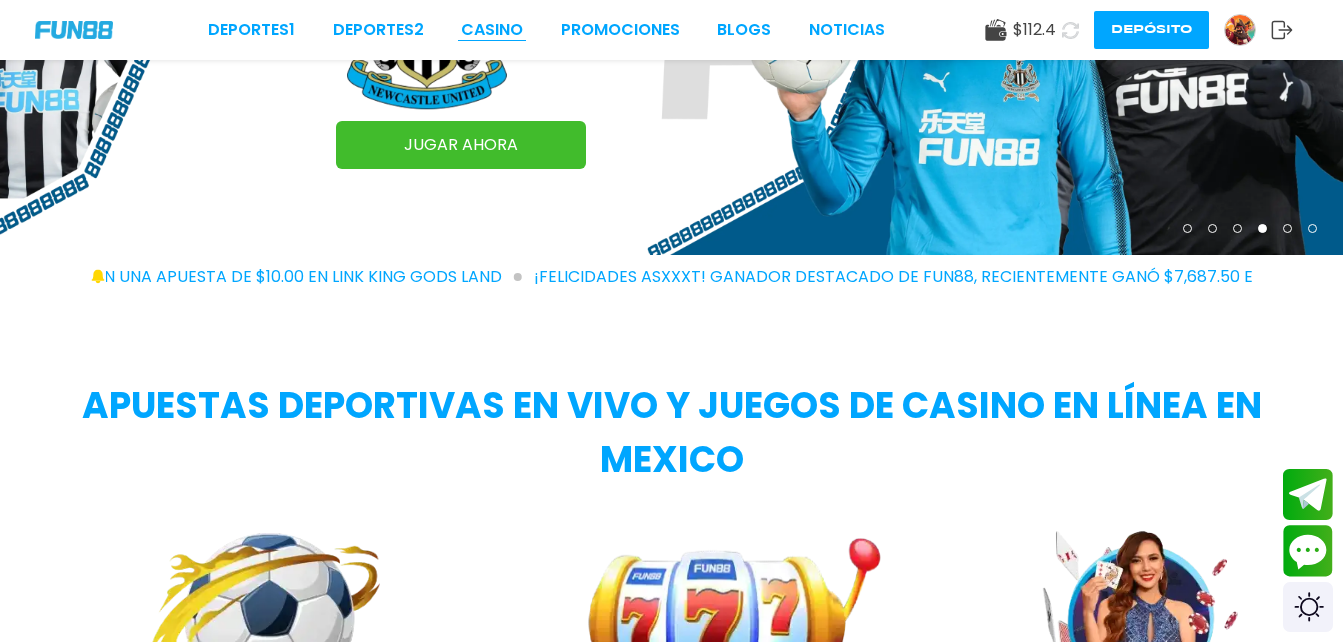 click on "CASINO" at bounding box center [492, 30] 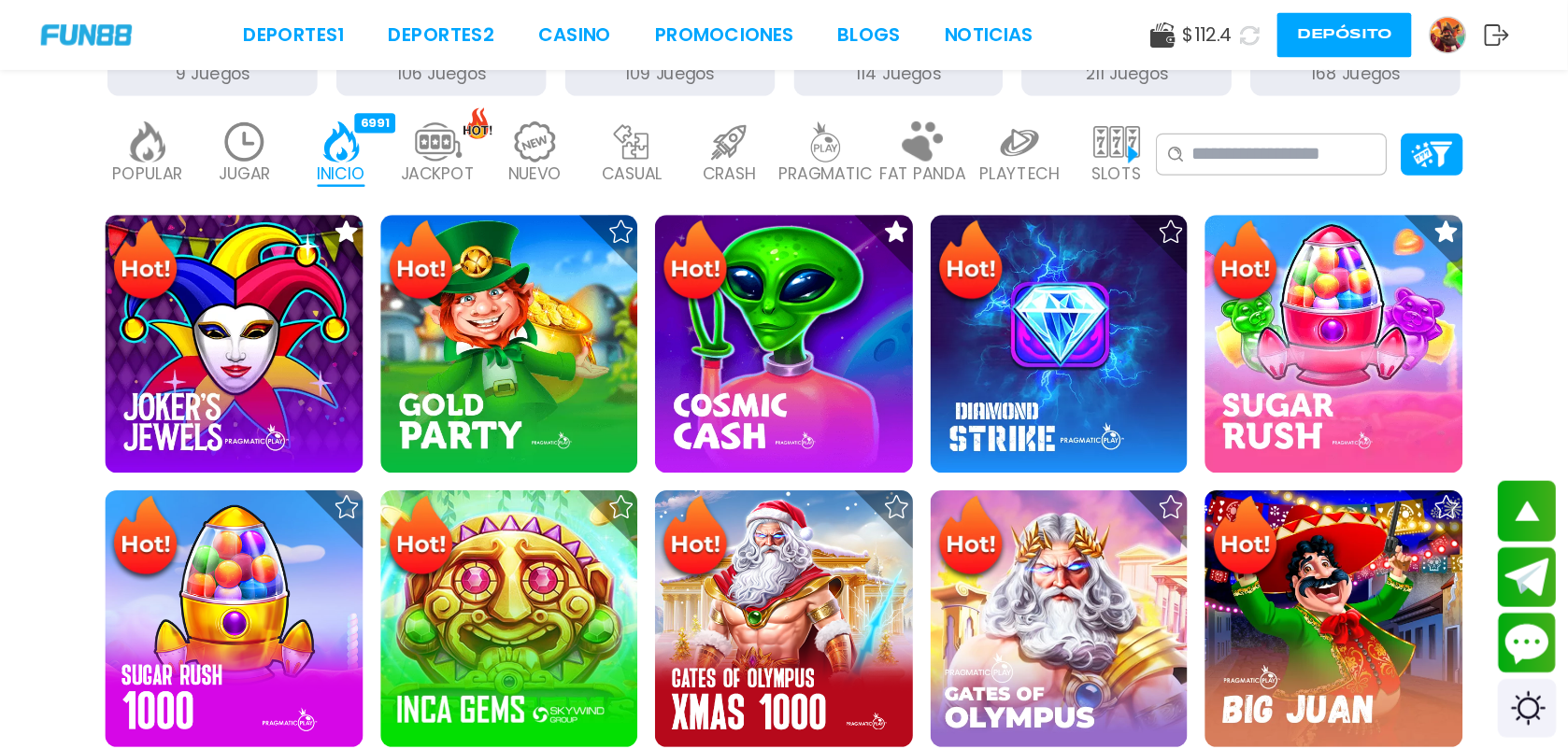scroll, scrollTop: 261, scrollLeft: 0, axis: vertical 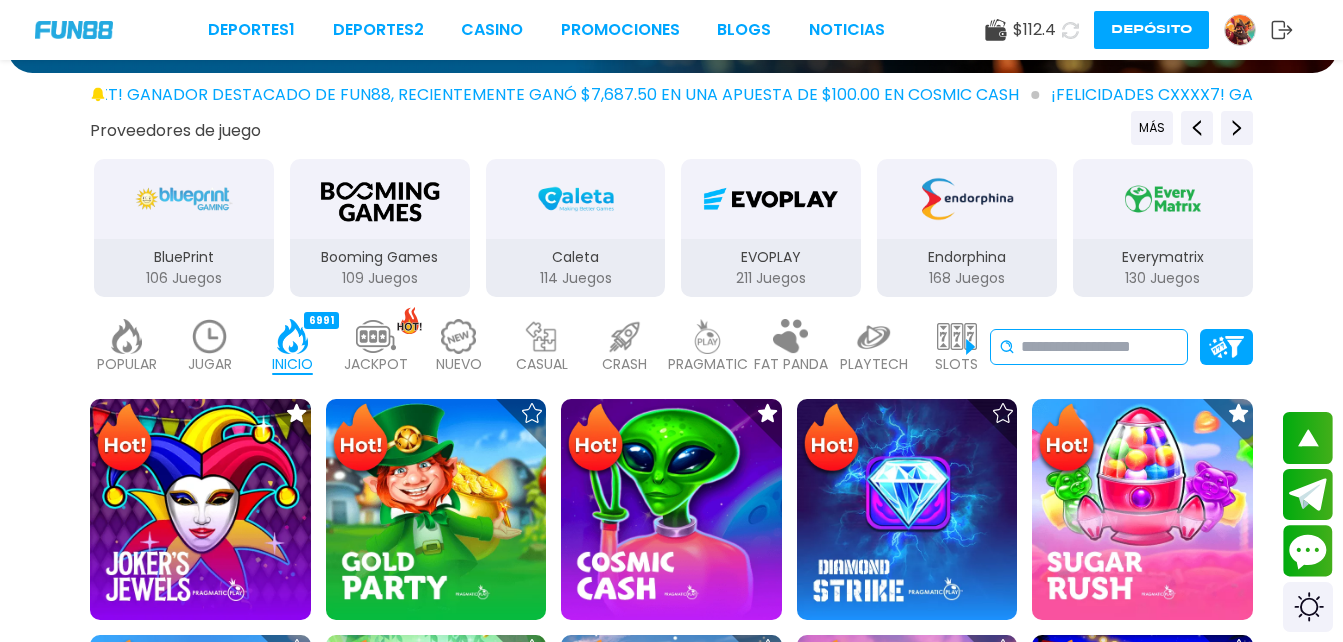 click at bounding box center [1100, 347] 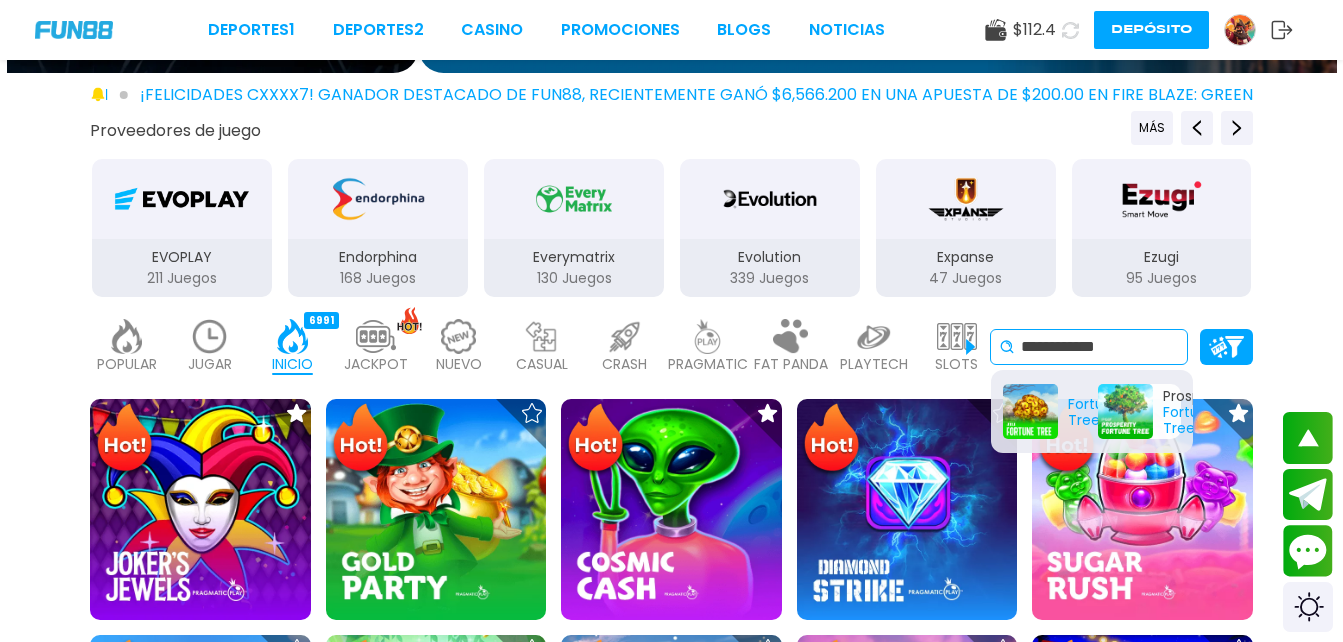 type on "**********" 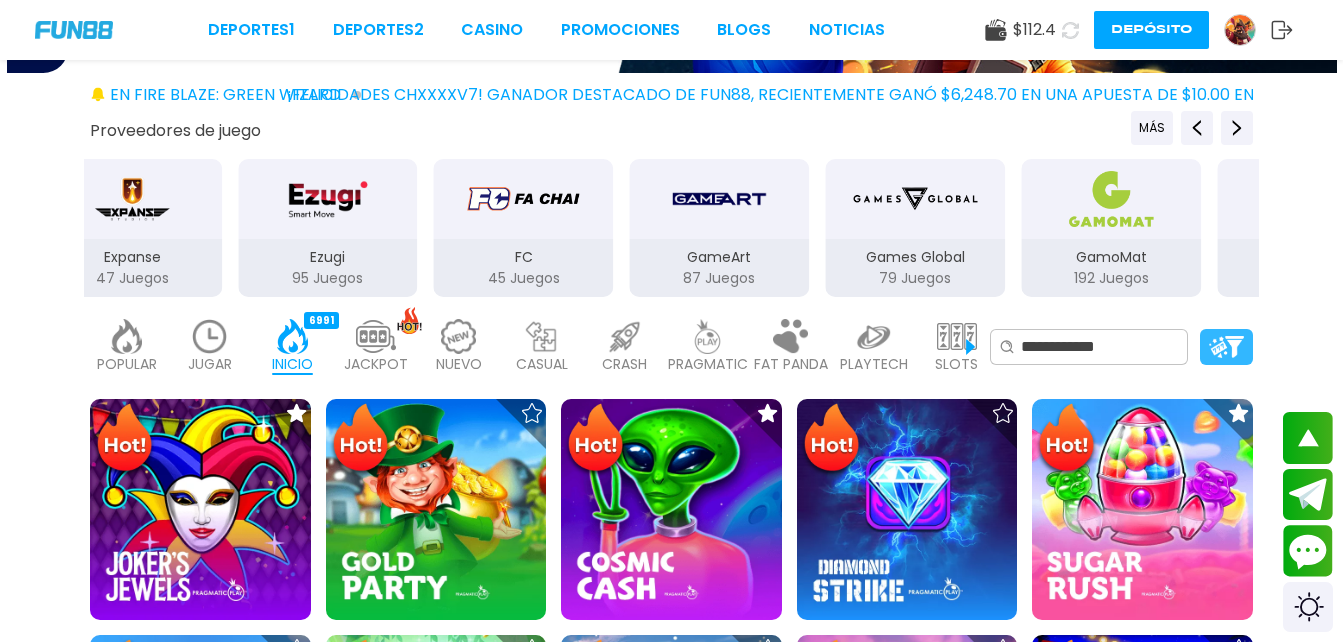 click at bounding box center [1226, 346] 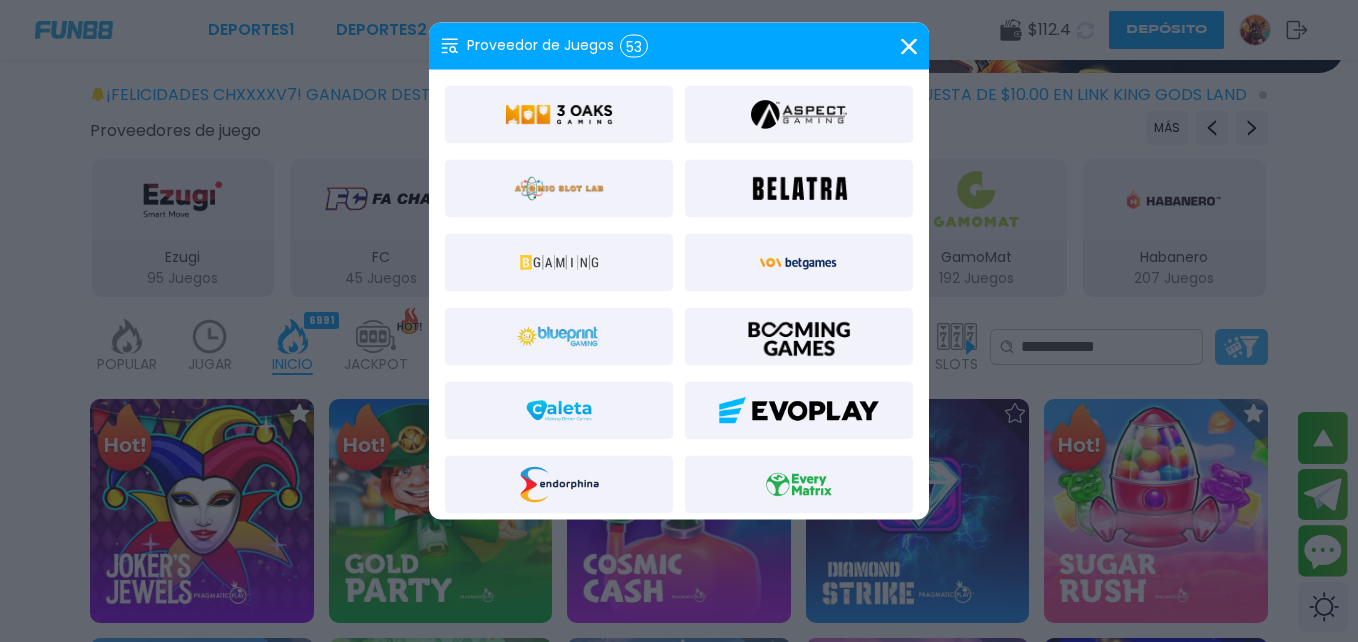 click at bounding box center (679, 321) 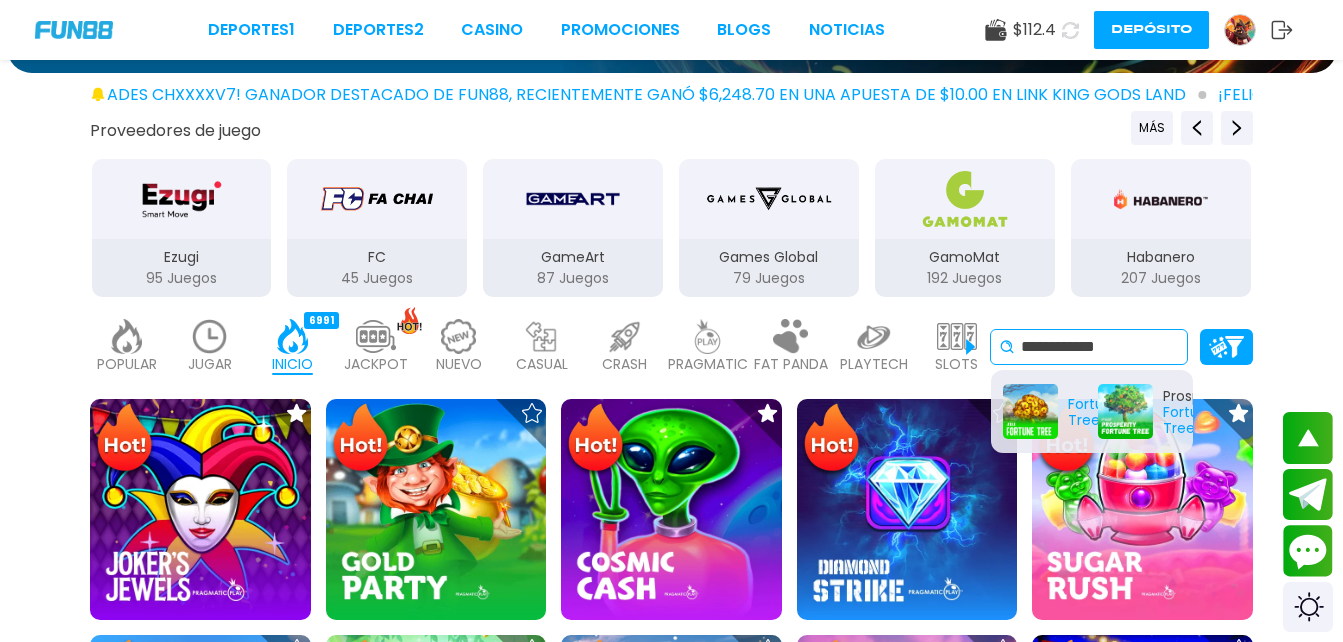 click on "**********" at bounding box center (1100, 347) 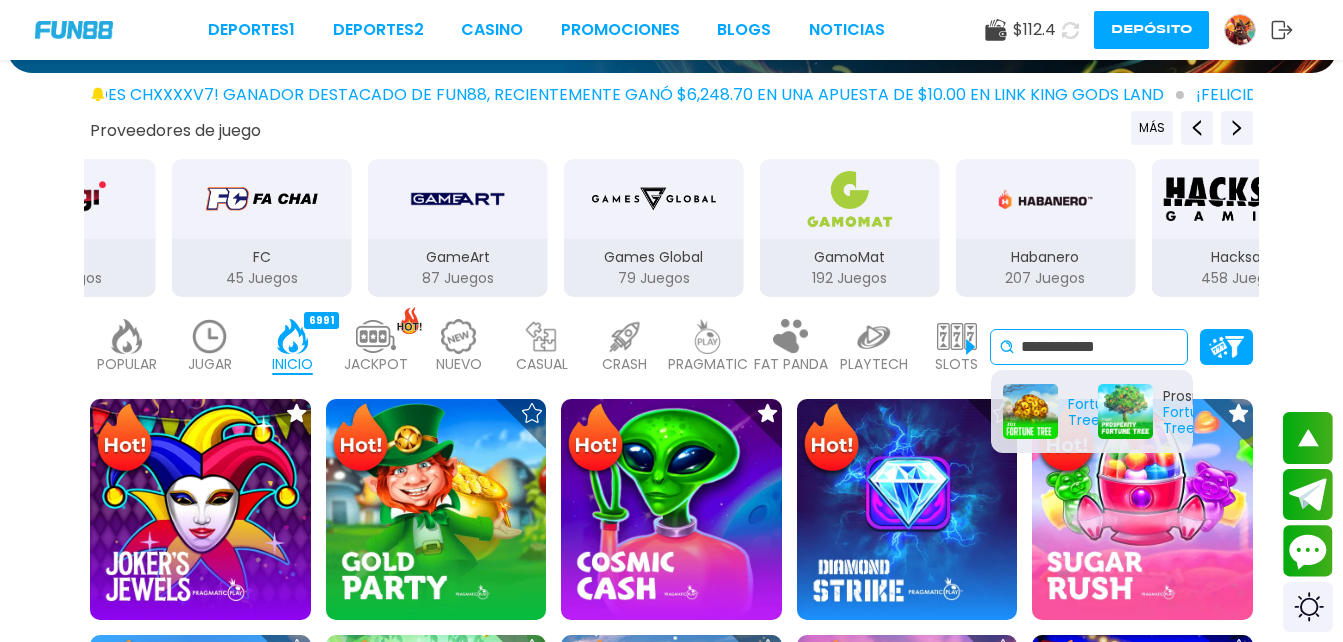 click on "**********" at bounding box center [1100, 347] 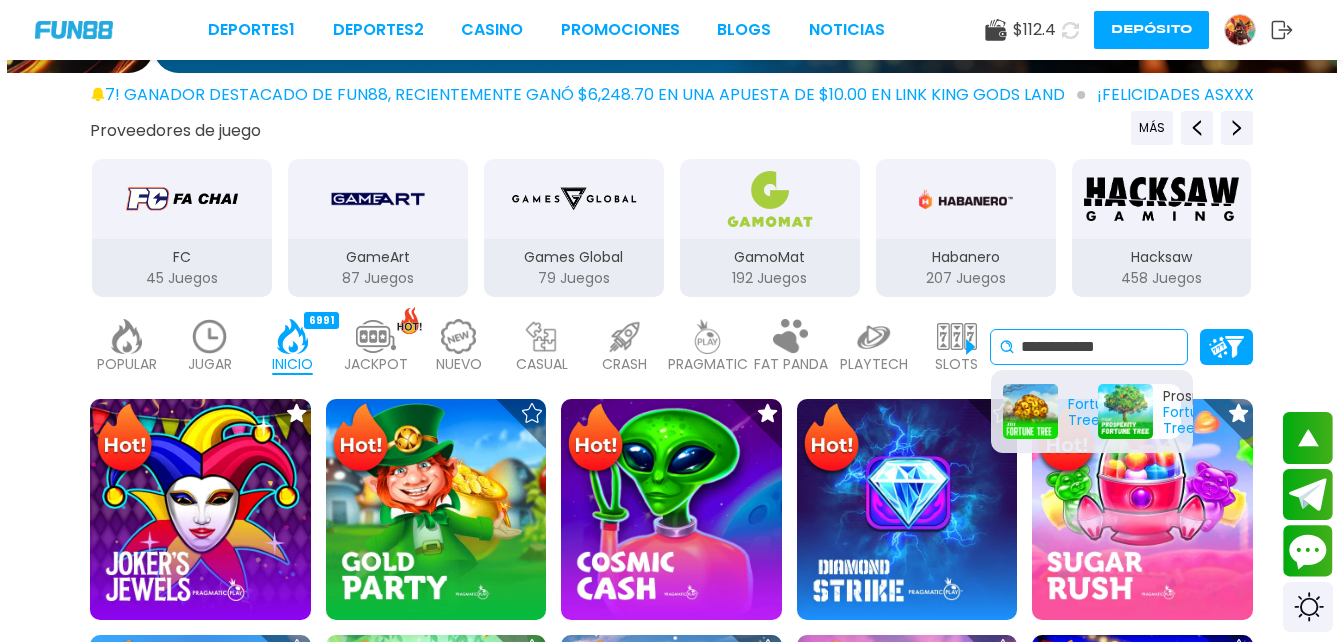 click on "¡FELICIDADES chxxxxv7! GANADOR DESTACADO DE FUN88, RECIENTEMENTE GANÓ $6,248.70 EN UNA APUESTA DE $10.00 EN Link King Gods Land ¡FELICIDADES asxxxt! GANADOR DESTACADO DE FUN88, RECIENTEMENTE GANÓ $7,687.50 EN UNA APUESTA DE $100.00 EN Cosmic Cash ¡FELICIDADES cxxxx7! GANADOR DESTACADO DE FUN88, RECIENTEMENTE GANÓ $6,566.200 EN UNA APUESTA DE $200.00 EN Fire Blaze: Green Wizard Proveedores de juego MÁS 3Oaks 76   Juegos Aspect 1   Juegos Atomic 41   Juegos BELATRA GAMES 53   Juegos BGaming 162   Juegos Betgames 9   Juegos BluePrint 106   Juegos Booming Games 109   Juegos Caleta 114   Juegos EVOPLAY 211   Juegos Endorphina 168   Juegos Everymatrix 130   Juegos Evolution 339   Juegos Expanse 47   Juegos Ezugi 95   Juegos FC 45   Juegos GameArt 87   Juegos Games Global 79   Juegos GamoMat 192   Juegos Habanero 207   Juegos Hacksaw 458   Juegos IMoon 3   Juegos InBet 434   Juegos IndigoMagic 53   Juegos JiLi 168   Juegos Kalamba 111   Juegos Kiron 27   Juegos MICRO GAMING 326   Juegos MPlay 20   Juegos NAGA" at bounding box center (671, 2082) 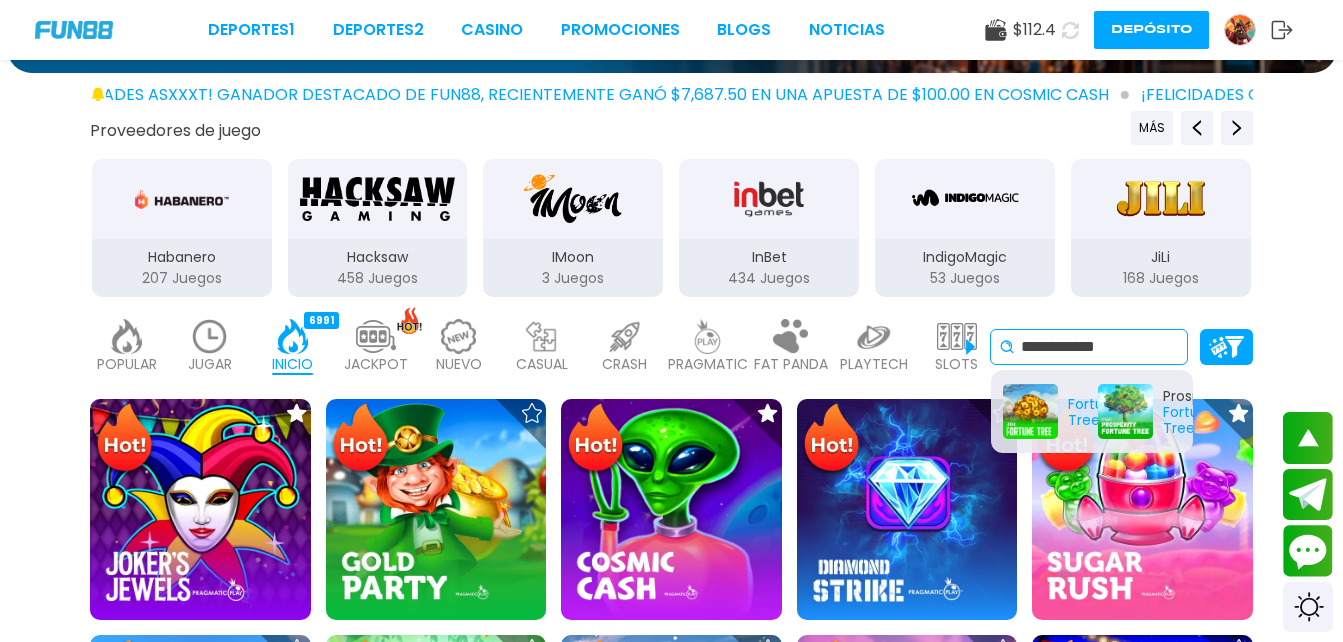 click on "**********" at bounding box center [1100, 347] 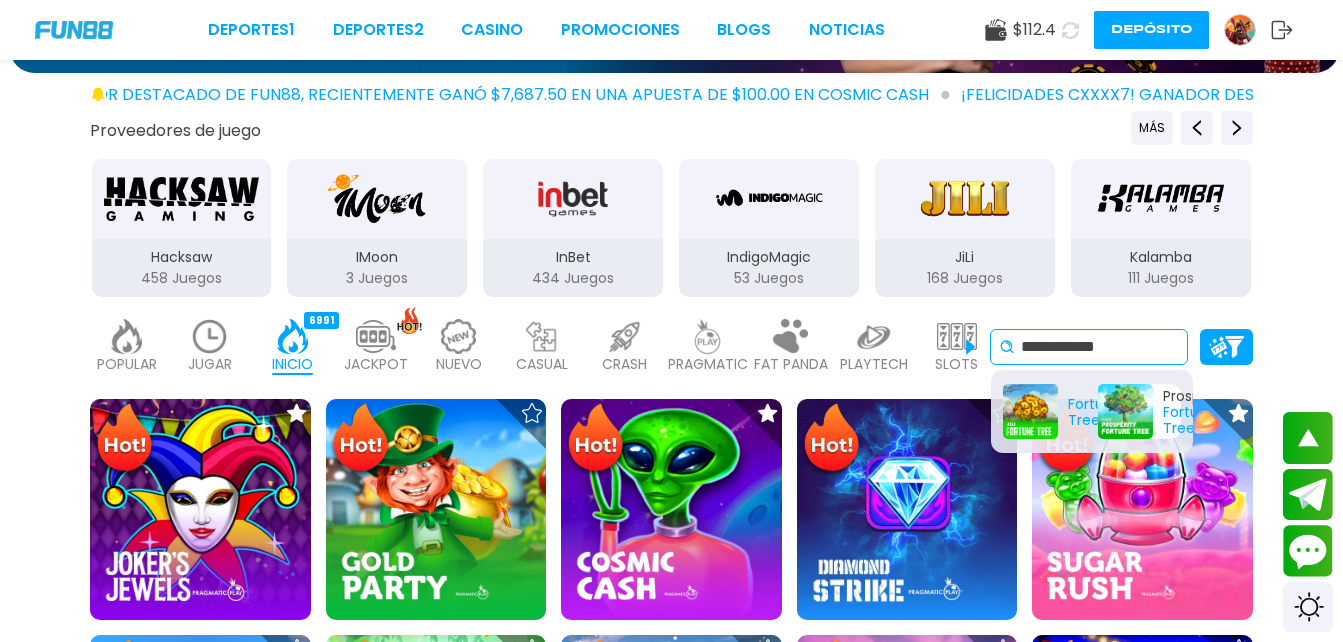 click on "¡FELICIDADES chxxxxv7! GANADOR DESTACADO DE FUN88, RECIENTEMENTE GANÓ $6,248.70 EN UNA APUESTA DE $10.00 EN Link King Gods Land ¡FELICIDADES asxxxt! GANADOR DESTACADO DE FUN88, RECIENTEMENTE GANÓ $7,687.50 EN UNA APUESTA DE $100.00 EN Cosmic Cash ¡FELICIDADES cxxxx7! GANADOR DESTACADO DE FUN88, RECIENTEMENTE GANÓ $6,566.200 EN UNA APUESTA DE $200.00 EN Fire Blaze: Green Wizard Proveedores de juego MÁS 3Oaks 76   Juegos Aspect 1   Juegos Atomic 41   Juegos BELATRA GAMES 53   Juegos BGaming 162   Juegos Betgames 9   Juegos BluePrint 106   Juegos Booming Games 109   Juegos Caleta 114   Juegos EVOPLAY 211   Juegos Endorphina 168   Juegos Everymatrix 130   Juegos Evolution 339   Juegos Expanse 47   Juegos Ezugi 95   Juegos FC 45   Juegos GameArt 87   Juegos Games Global 79   Juegos GamoMat 192   Juegos Habanero 207   Juegos Hacksaw 458   Juegos IMoon 3   Juegos InBet 434   Juegos IndigoMagic 53   Juegos JiLi 168   Juegos Kalamba 111   Juegos Kiron 27   Juegos MICRO GAMING 326   Juegos MPlay 20   Juegos NAGA" at bounding box center [671, 2082] 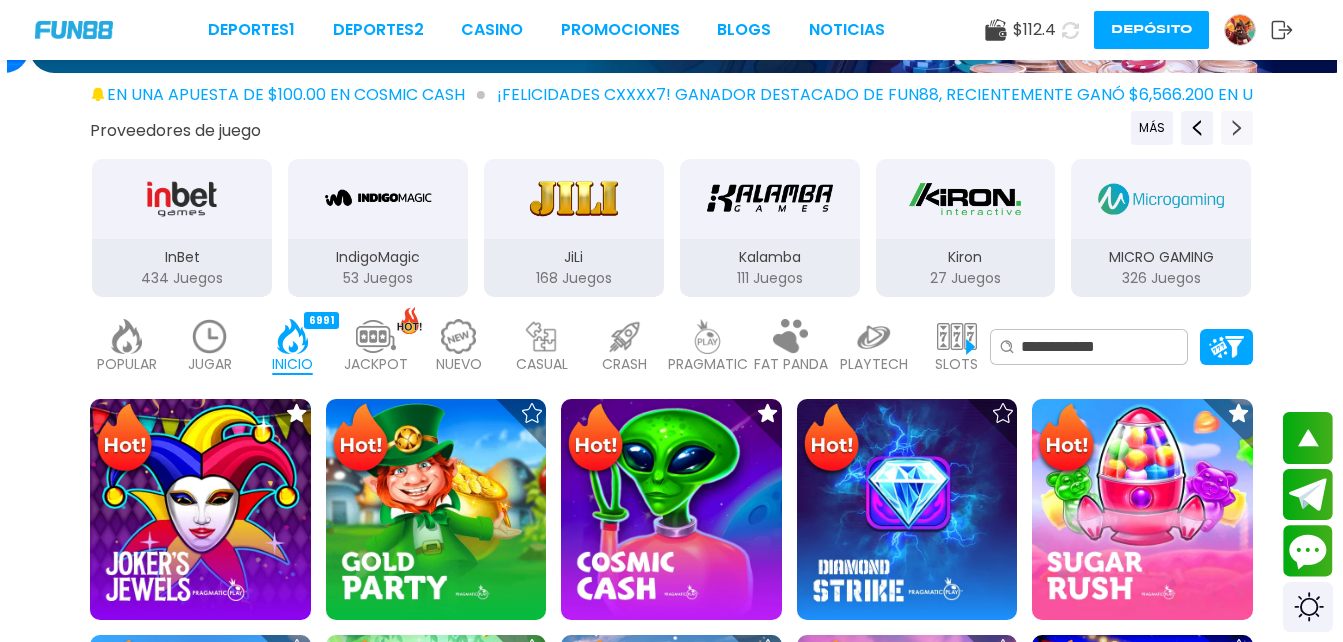 click 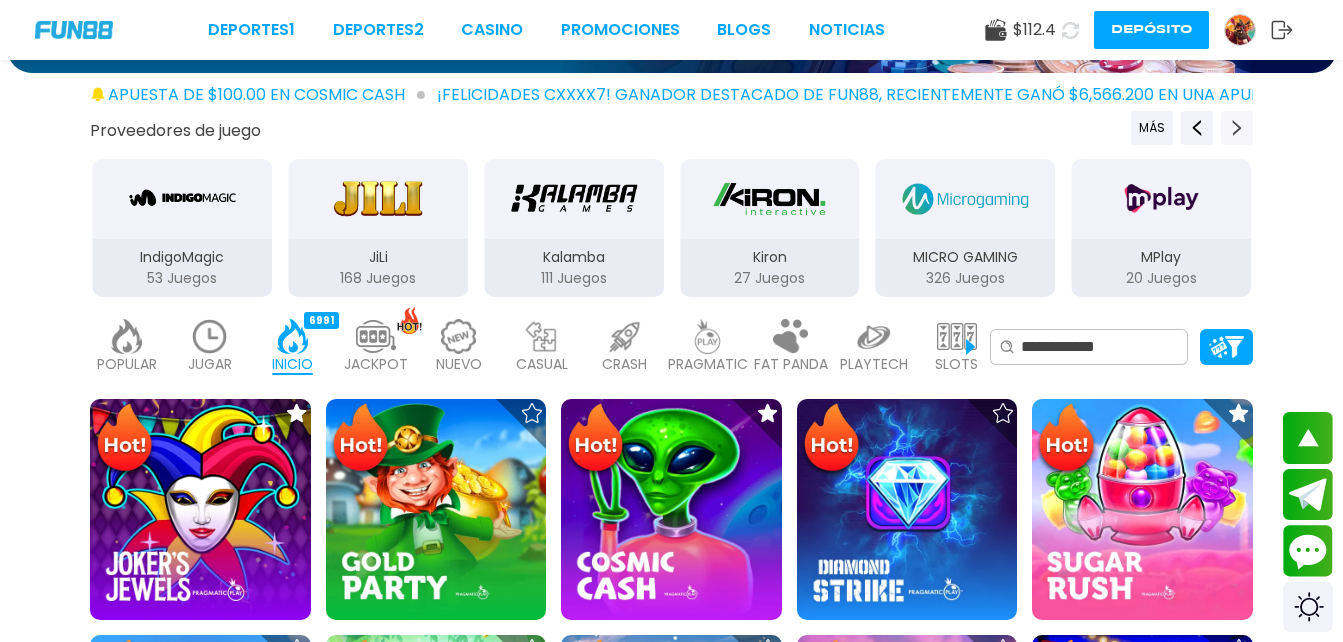 click 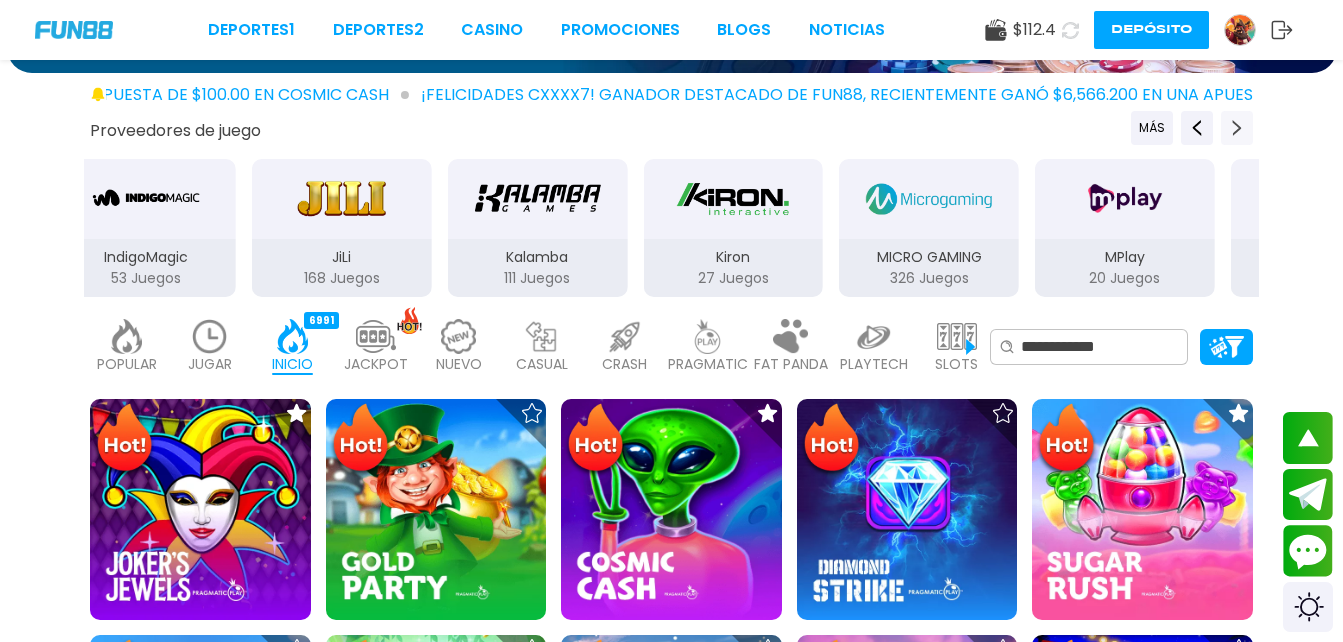 click 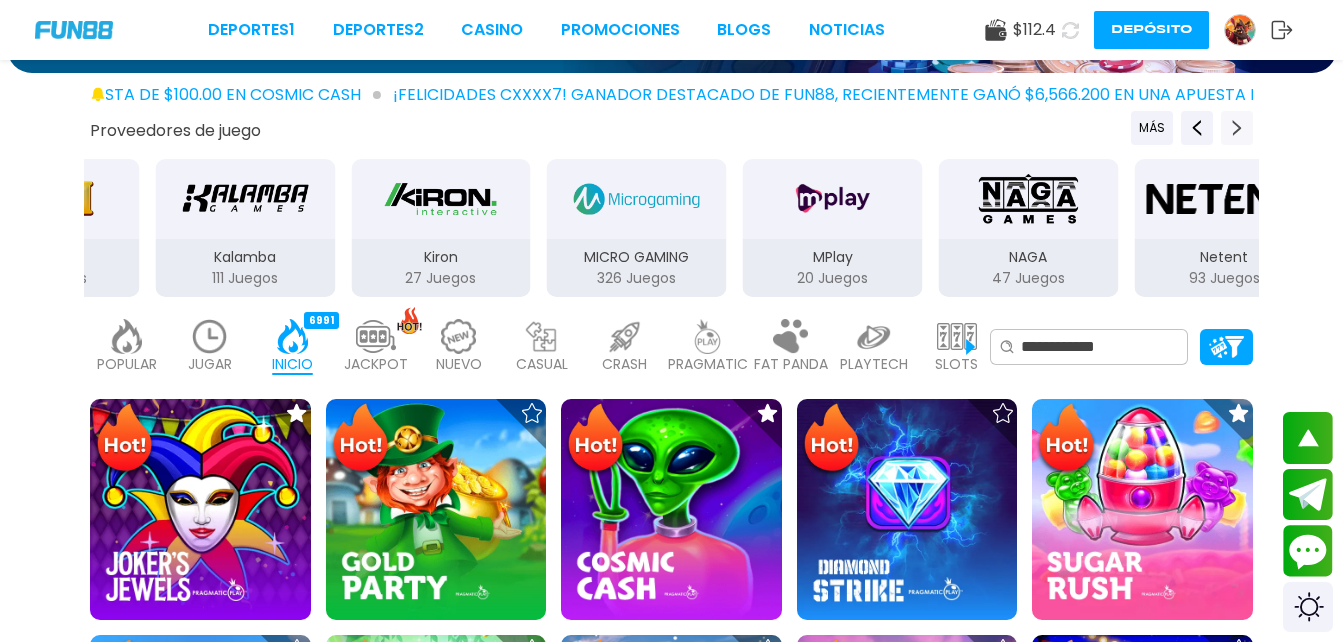 click 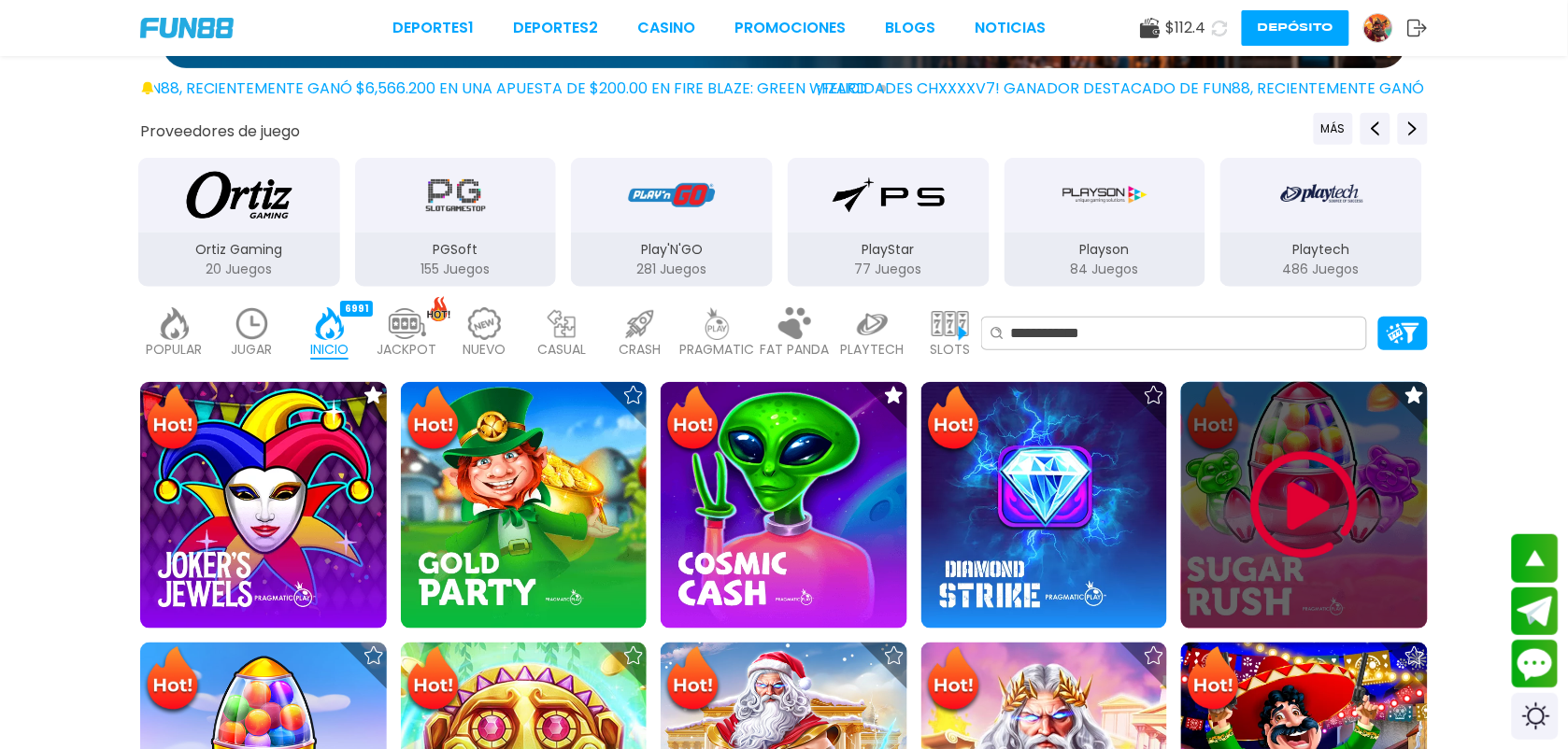type 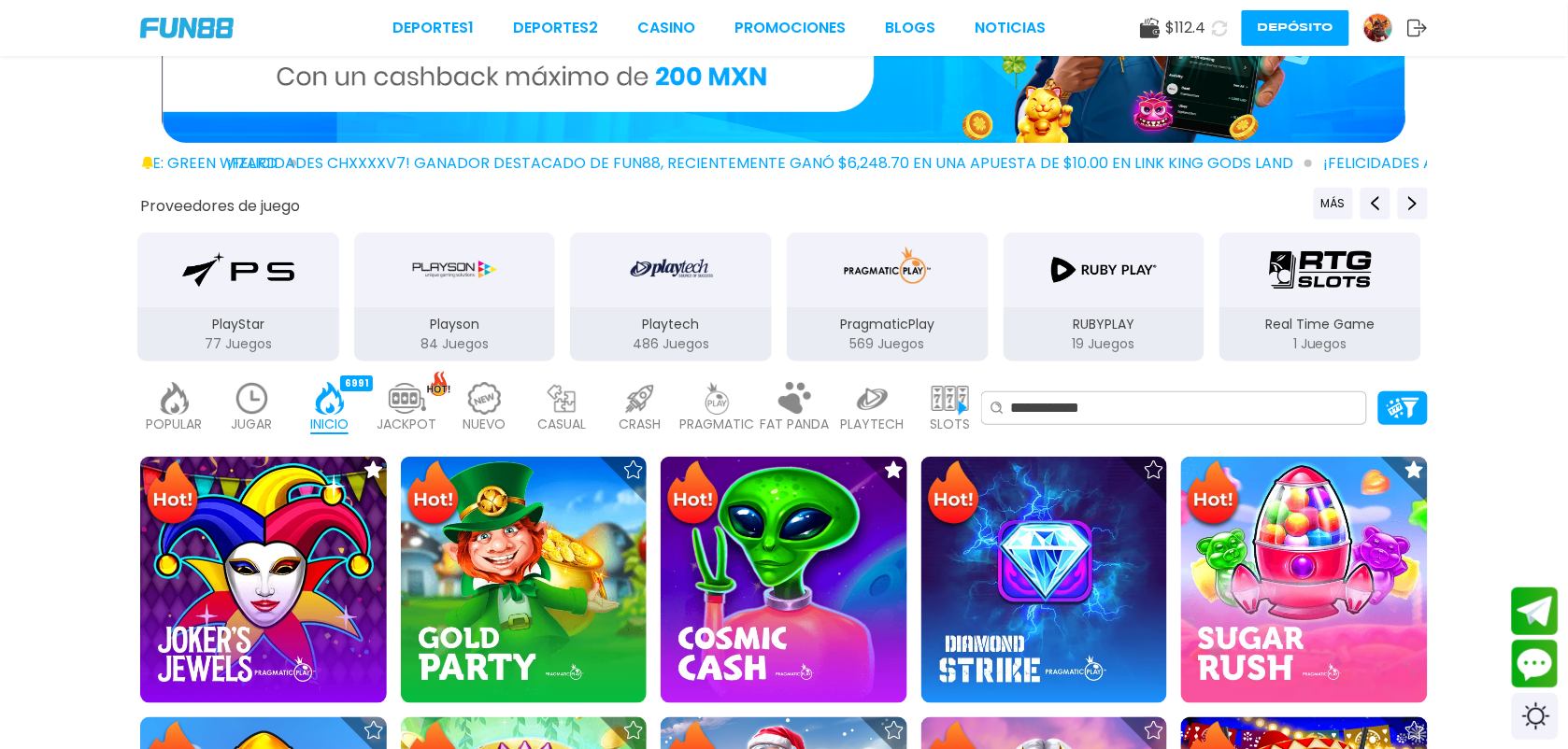 scroll, scrollTop: 140, scrollLeft: 0, axis: vertical 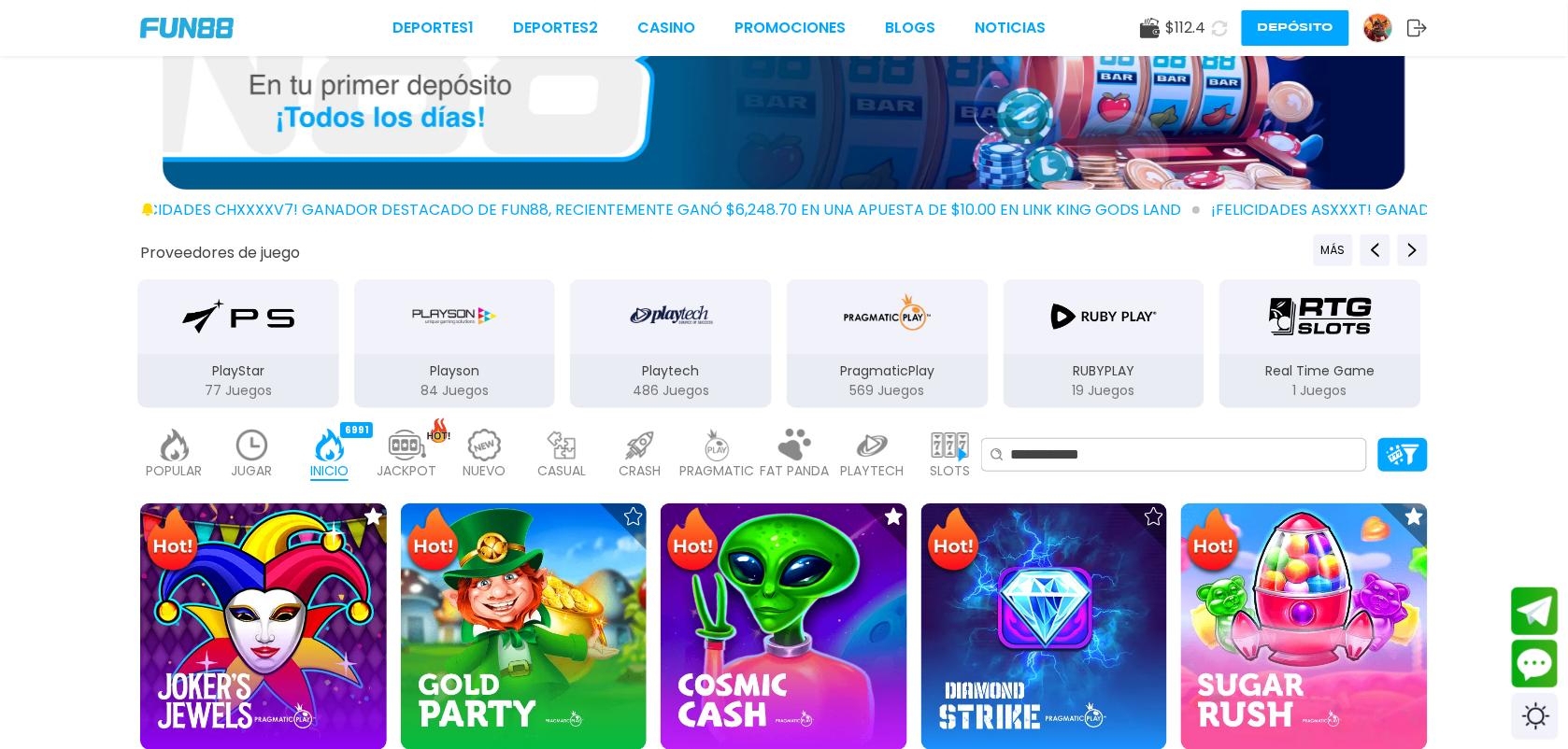click at bounding box center [187, 28] 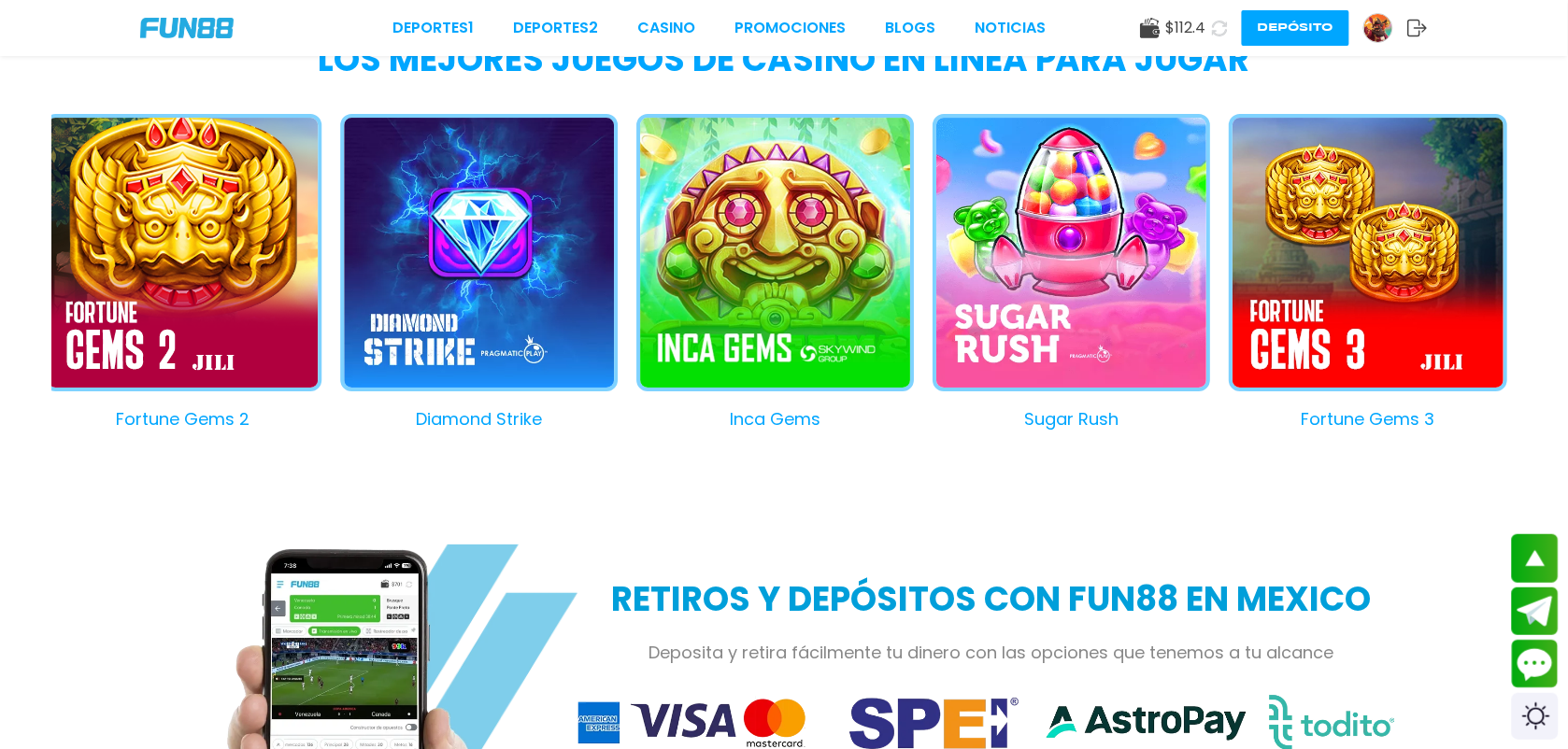 scroll, scrollTop: 1774, scrollLeft: 0, axis: vertical 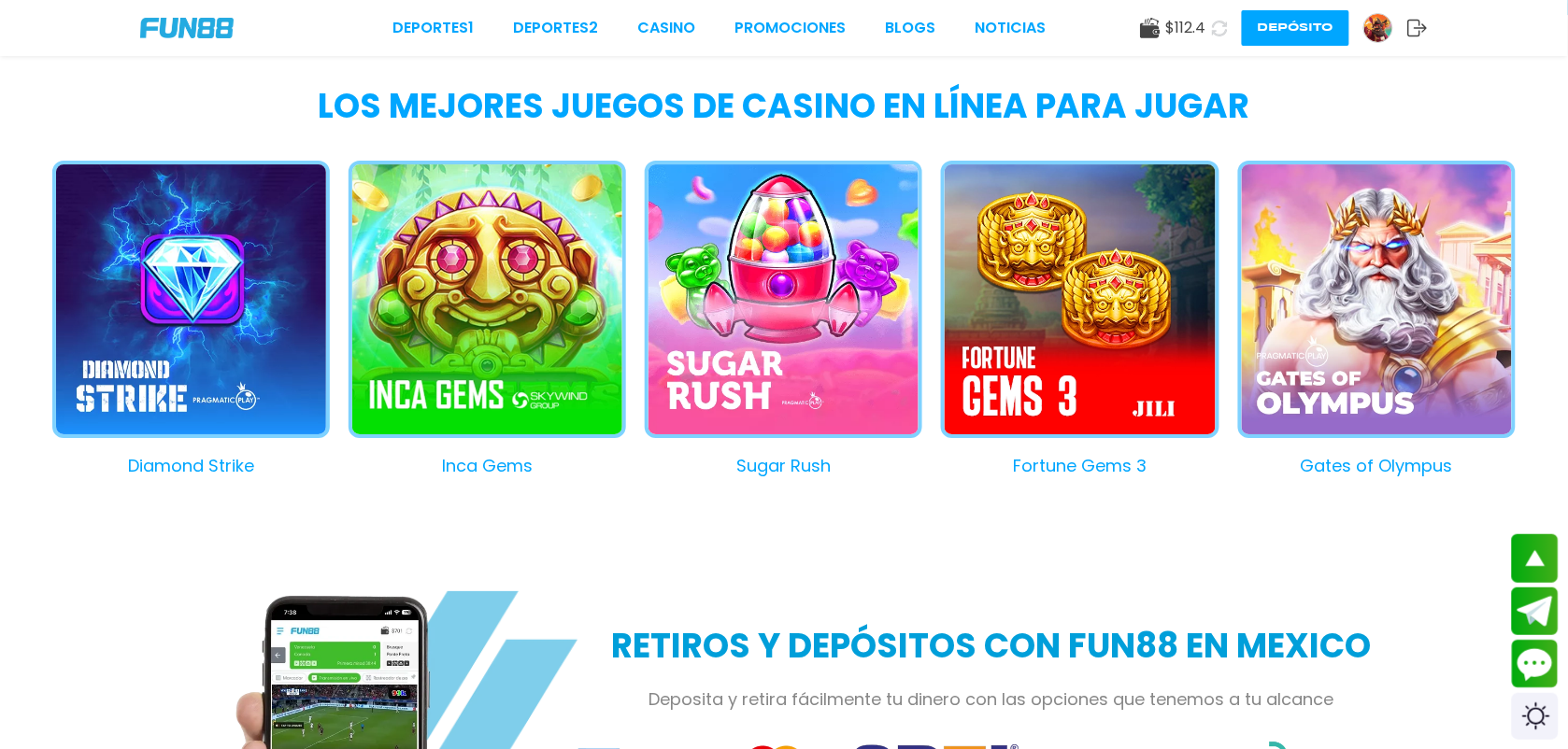 click on "Fortune Gems 3" at bounding box center [1070, 319] 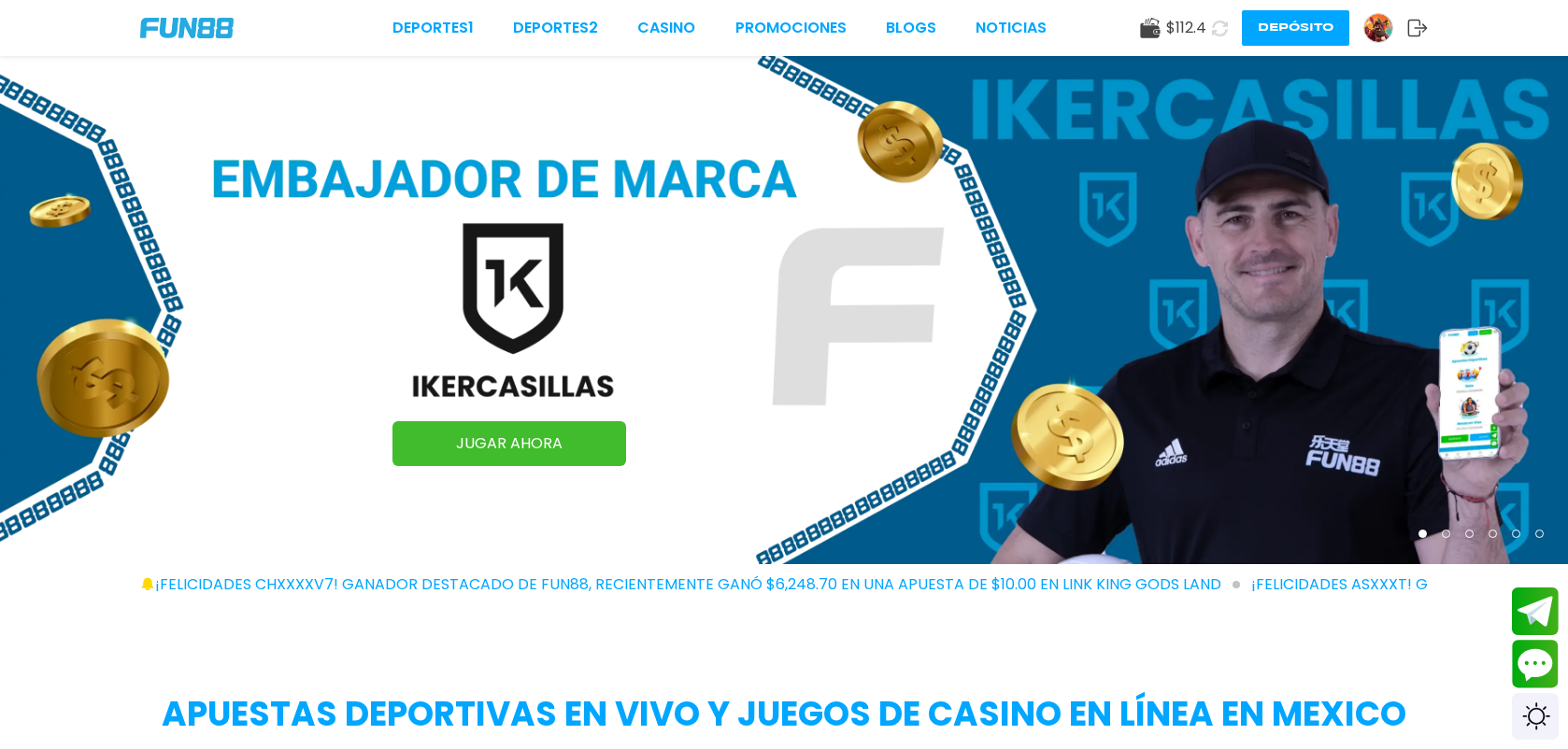 scroll, scrollTop: 0, scrollLeft: 0, axis: both 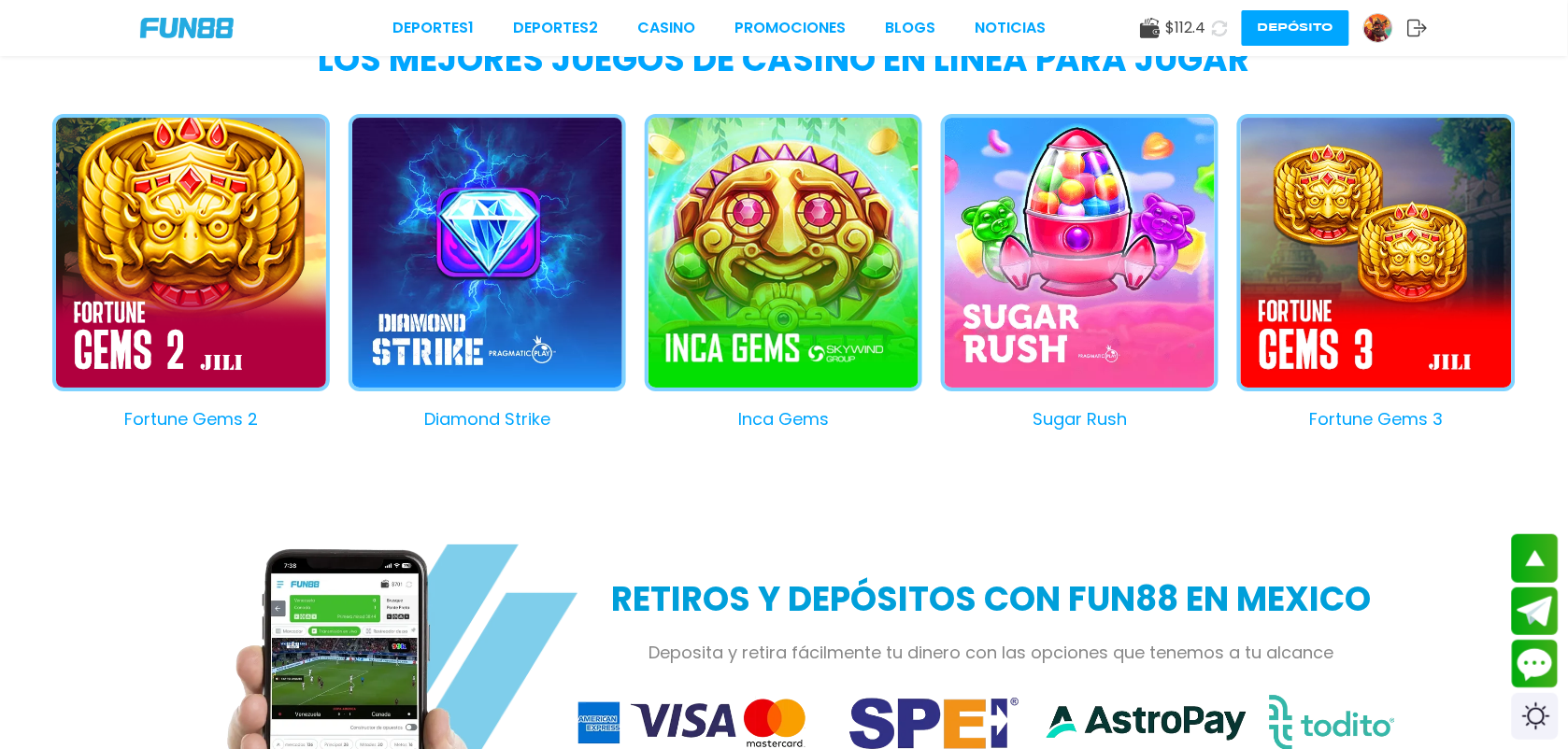 click on "Fortune Gems 3" at bounding box center (1366, 273) 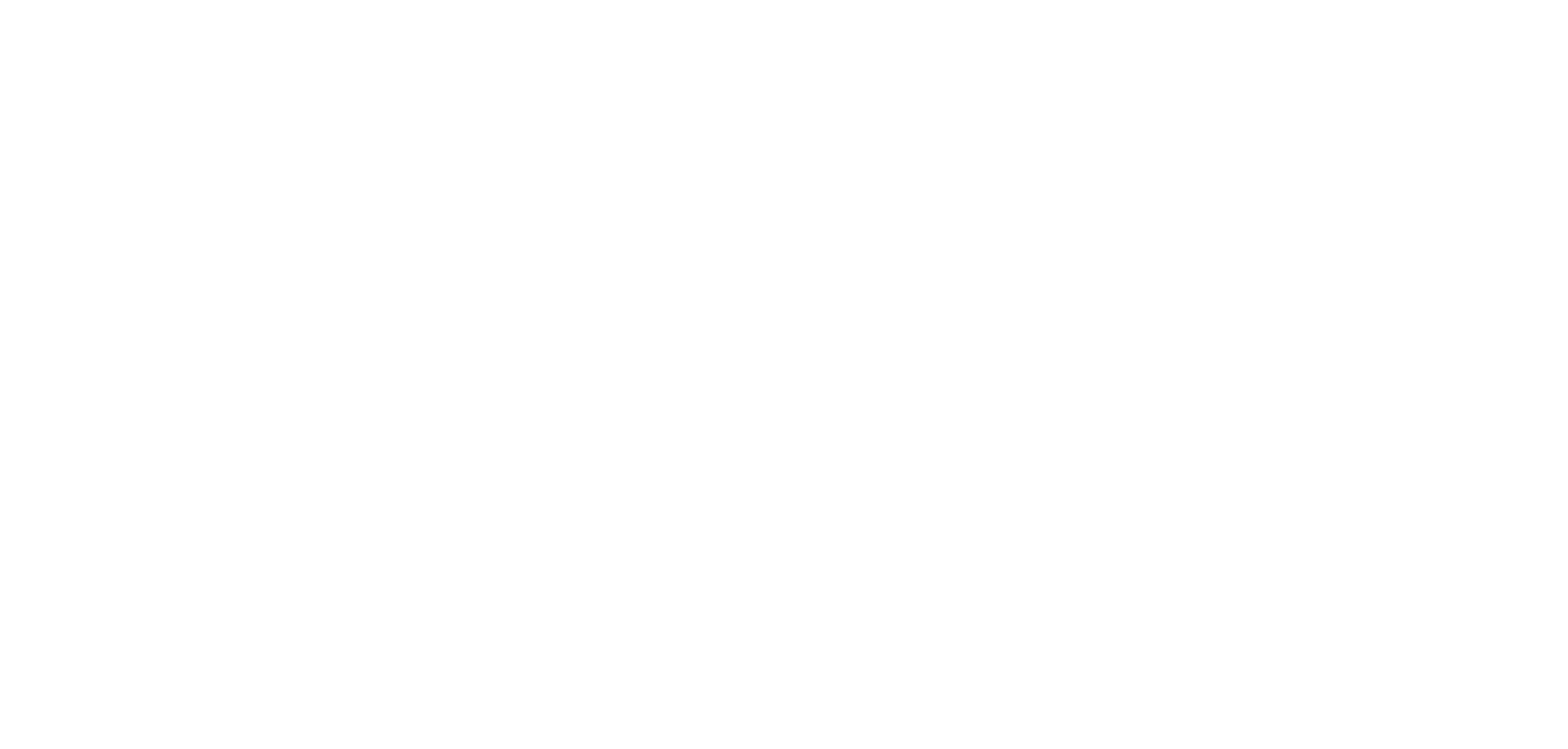 scroll, scrollTop: 0, scrollLeft: 0, axis: both 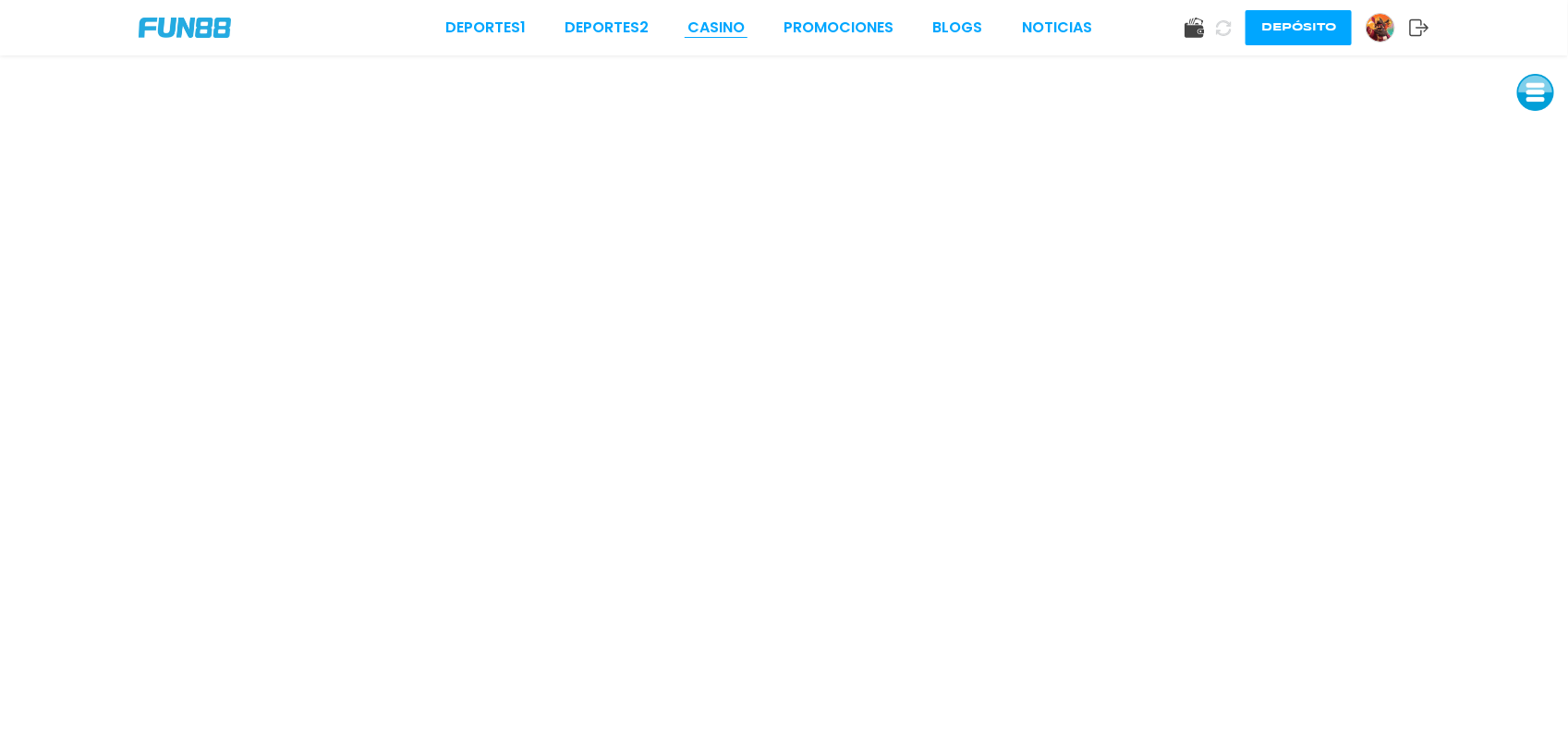 click on "CASINO" at bounding box center (716, 28) 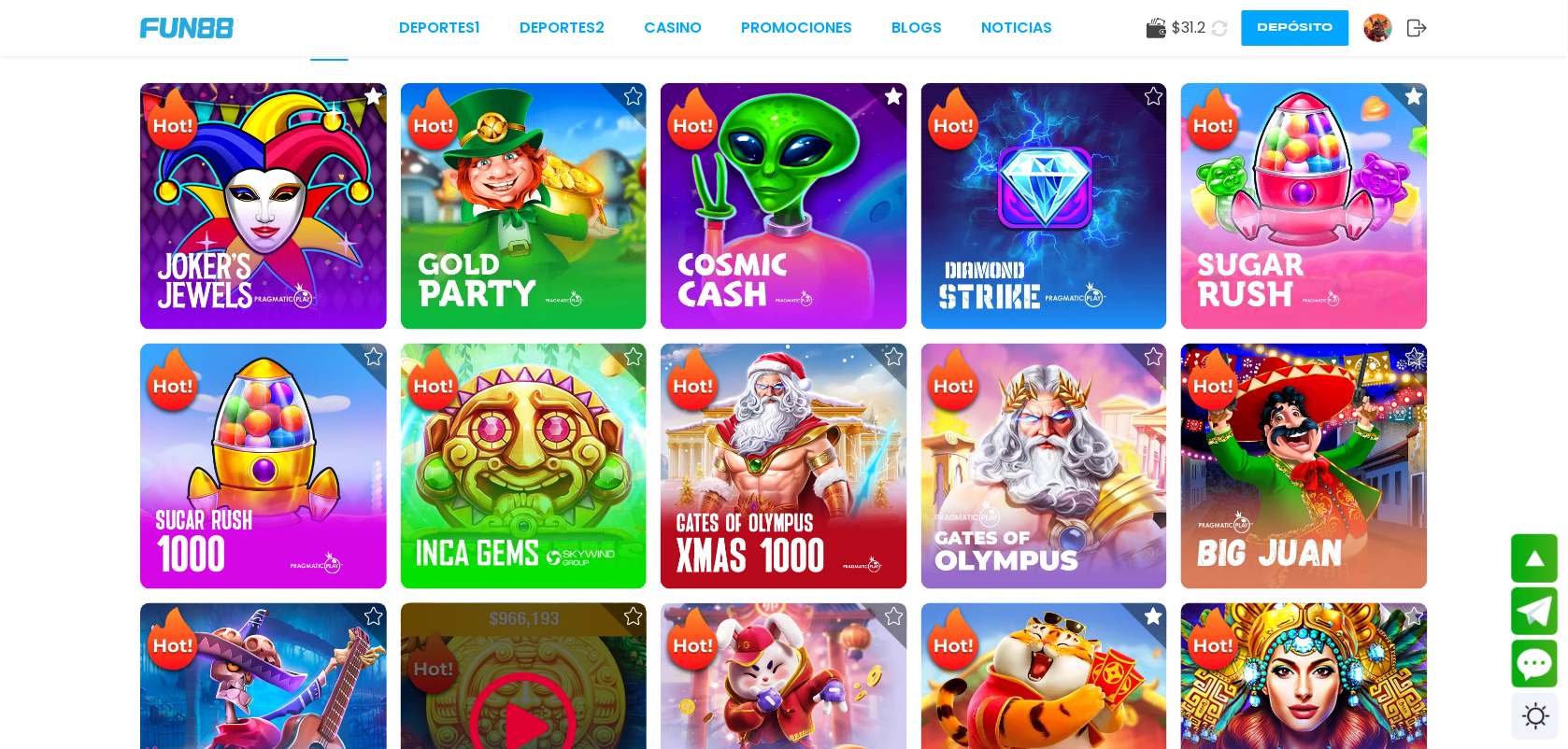 scroll, scrollTop: 607, scrollLeft: 0, axis: vertical 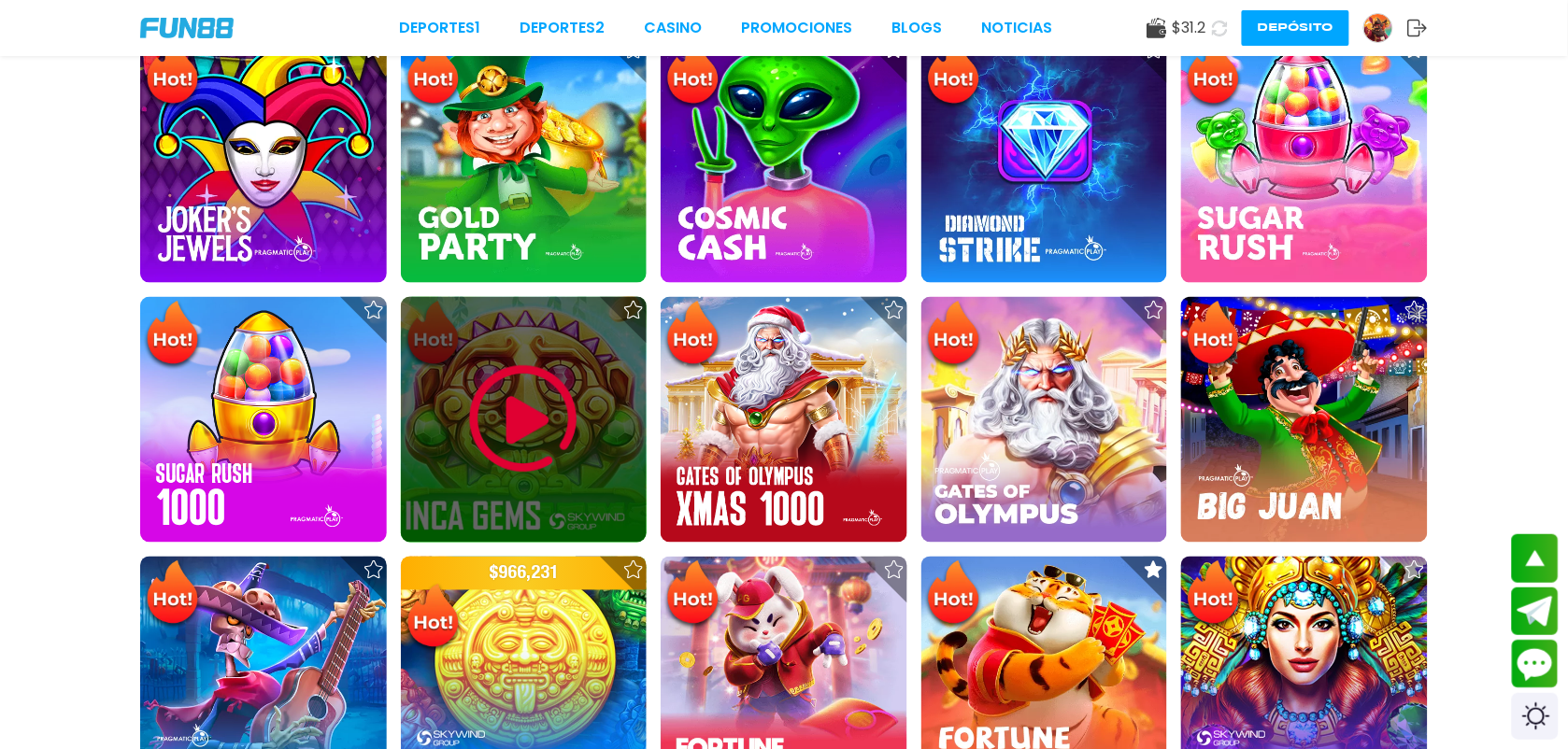 click at bounding box center (523, 419) 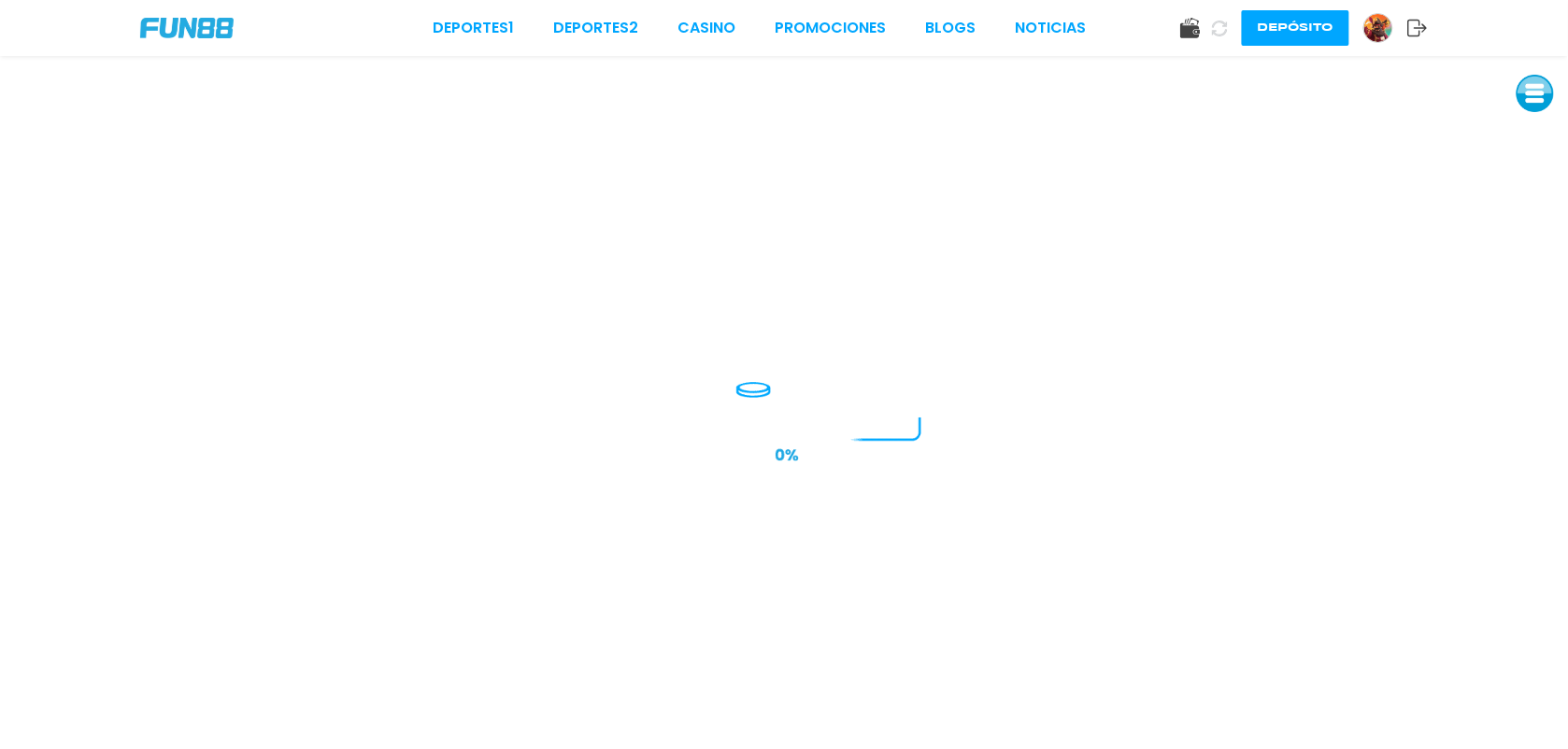 scroll, scrollTop: 0, scrollLeft: 0, axis: both 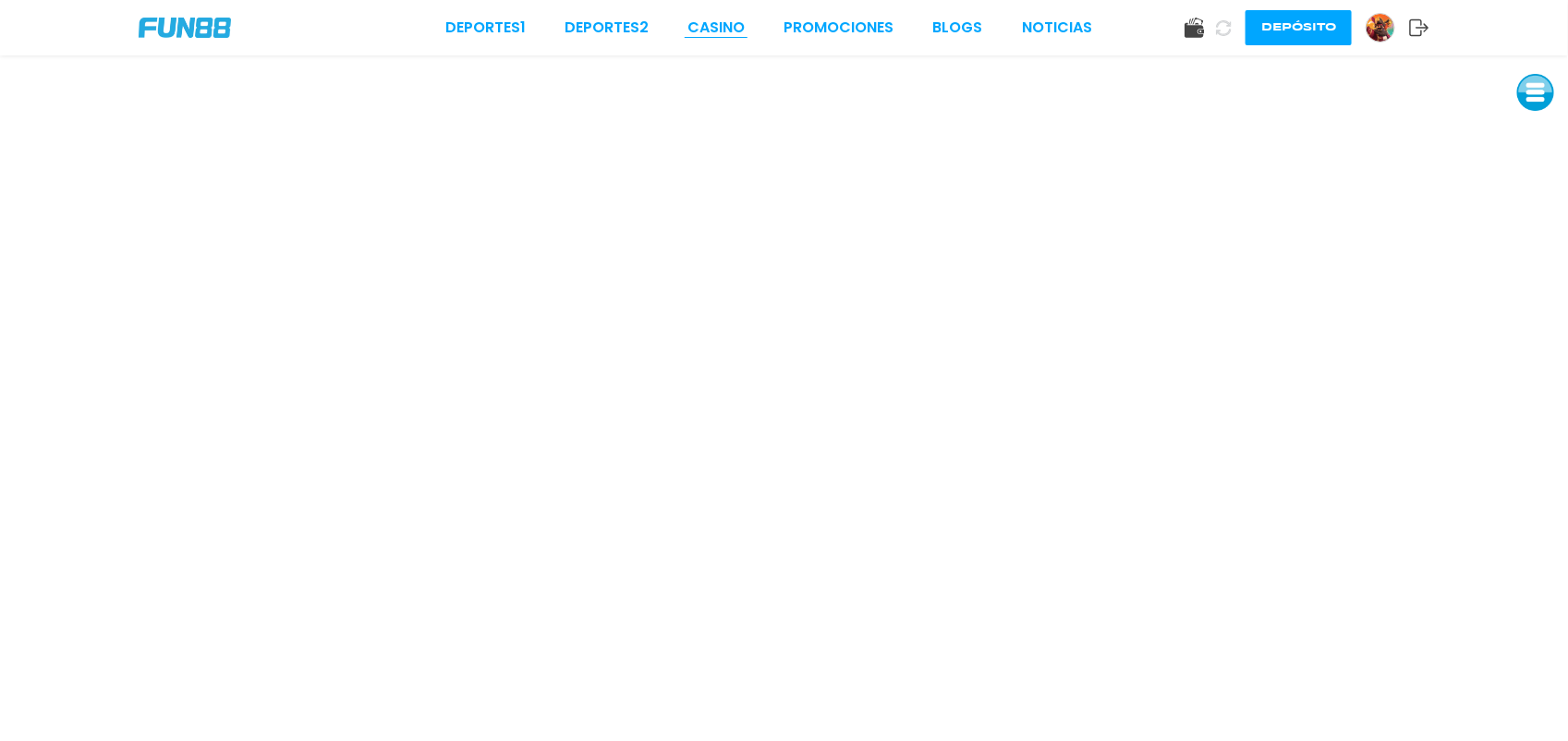click on "CASINO" at bounding box center [716, 28] 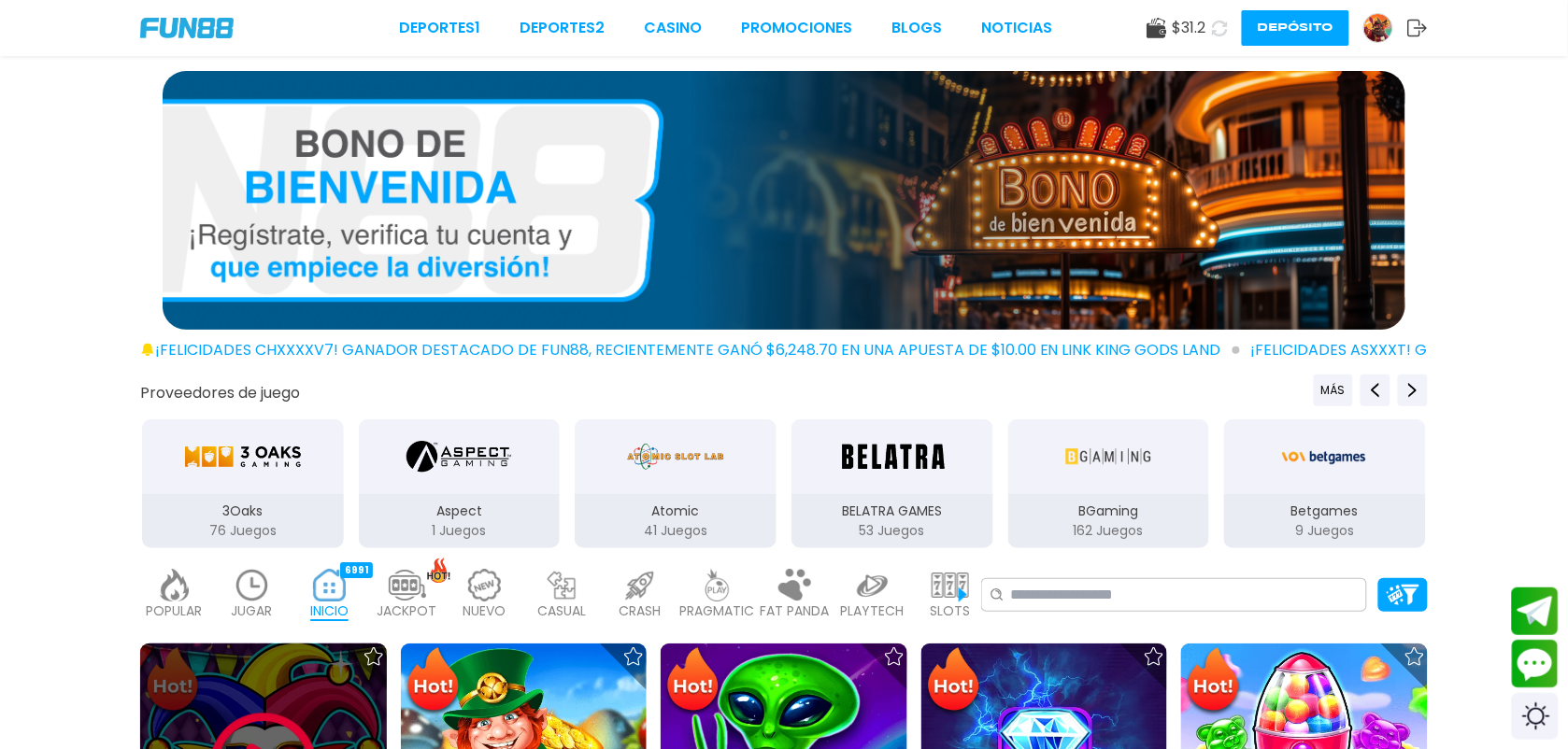 click at bounding box center [264, 767] 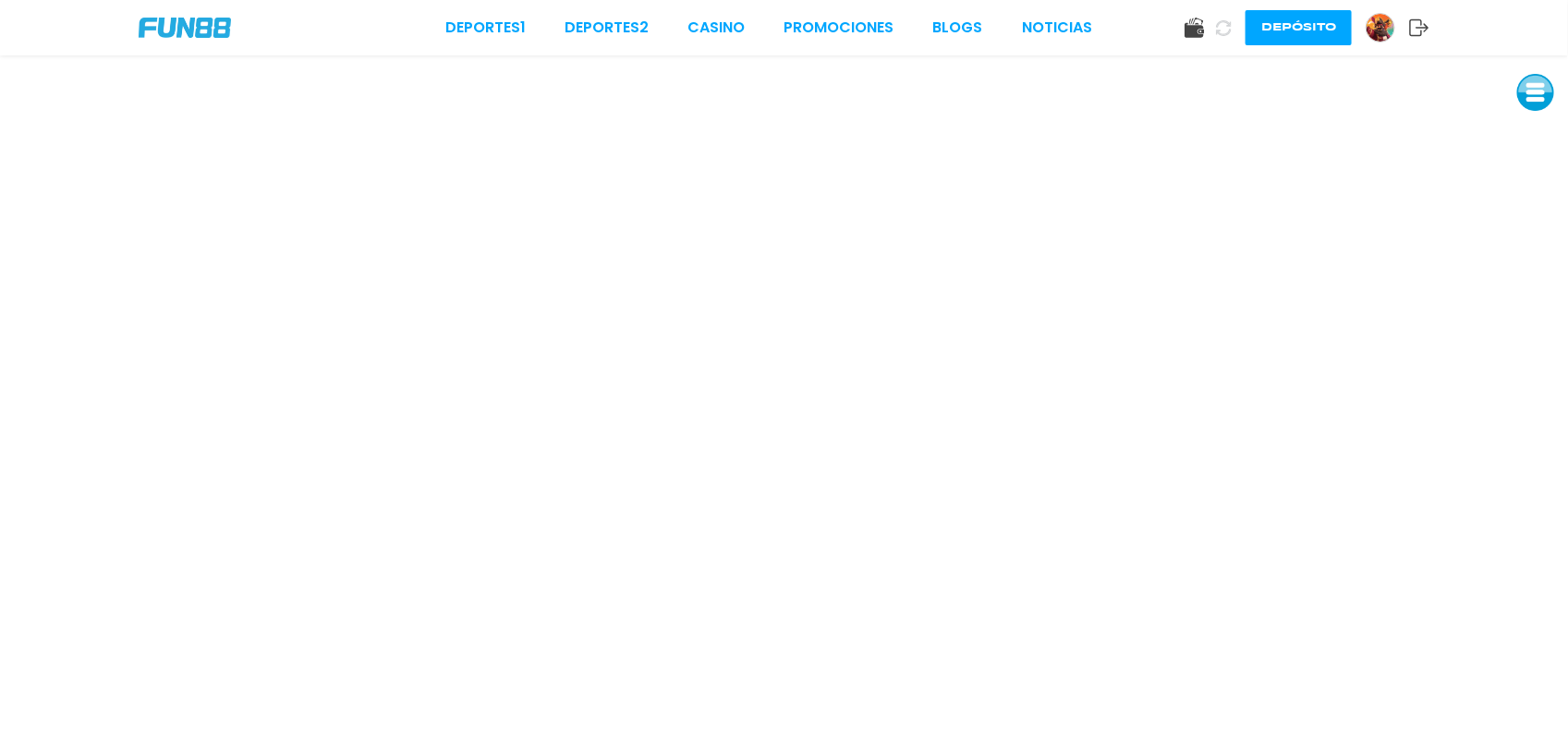 click at bounding box center [185, 28] 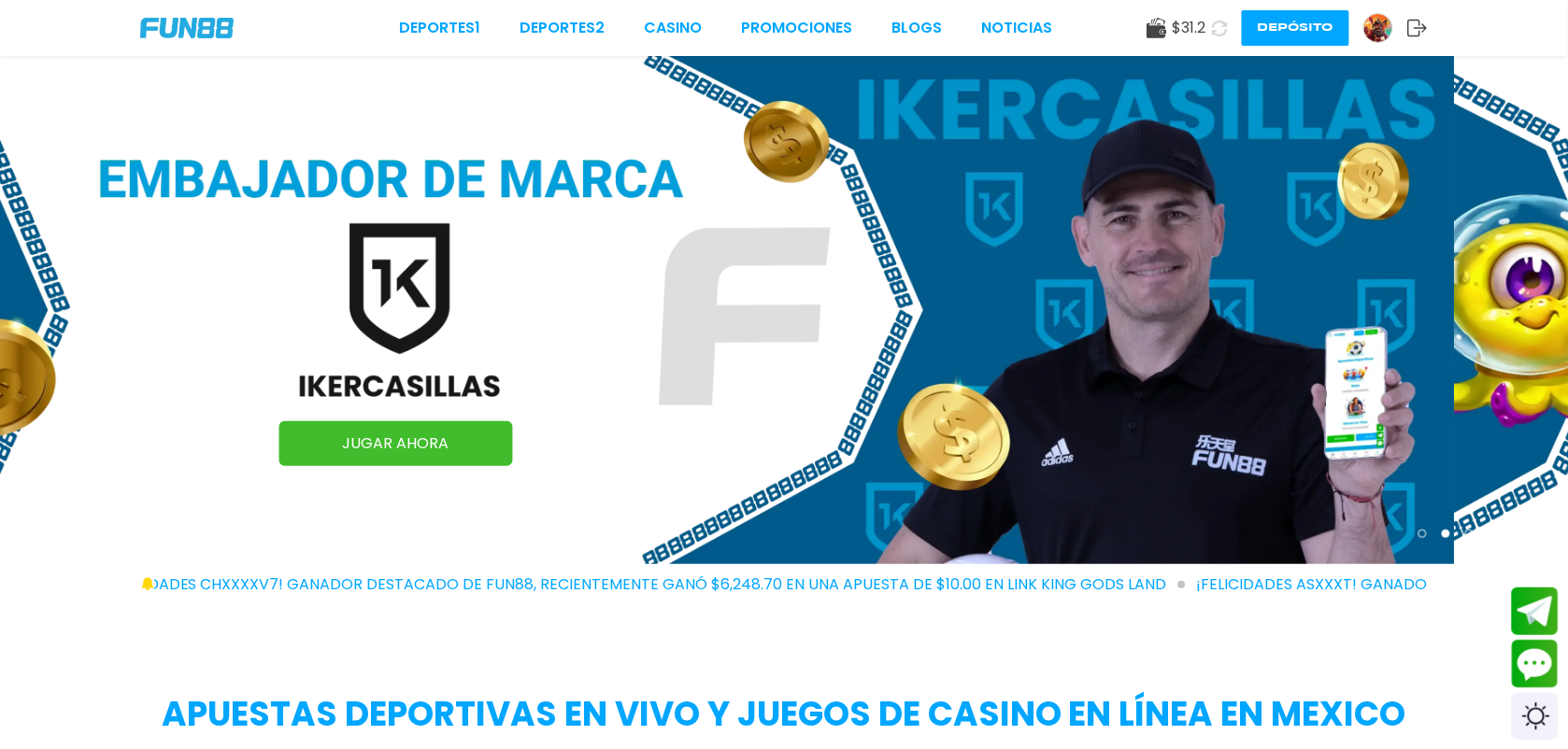 click at bounding box center [1378, 28] 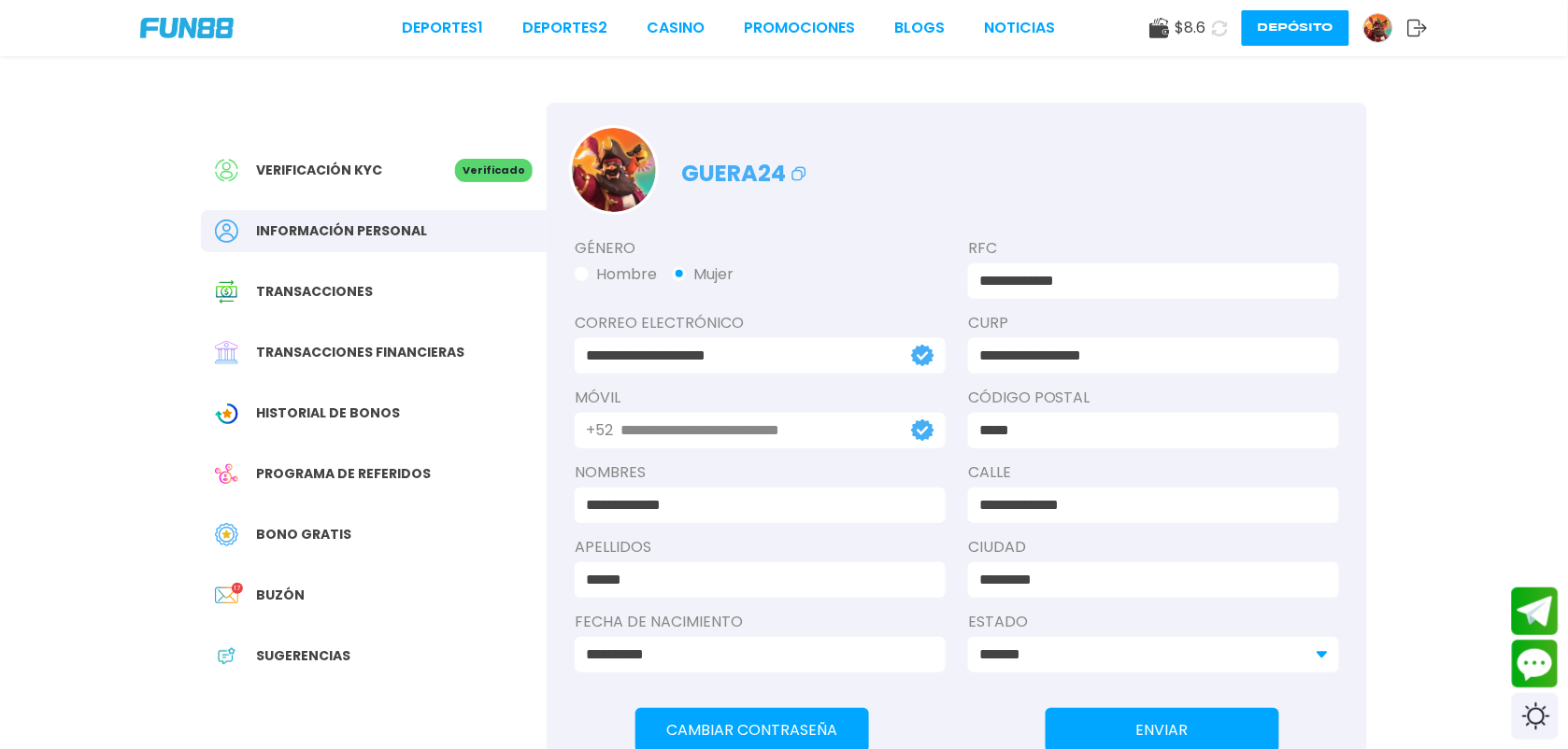 click on "Bono Gratis" at bounding box center (304, 534) 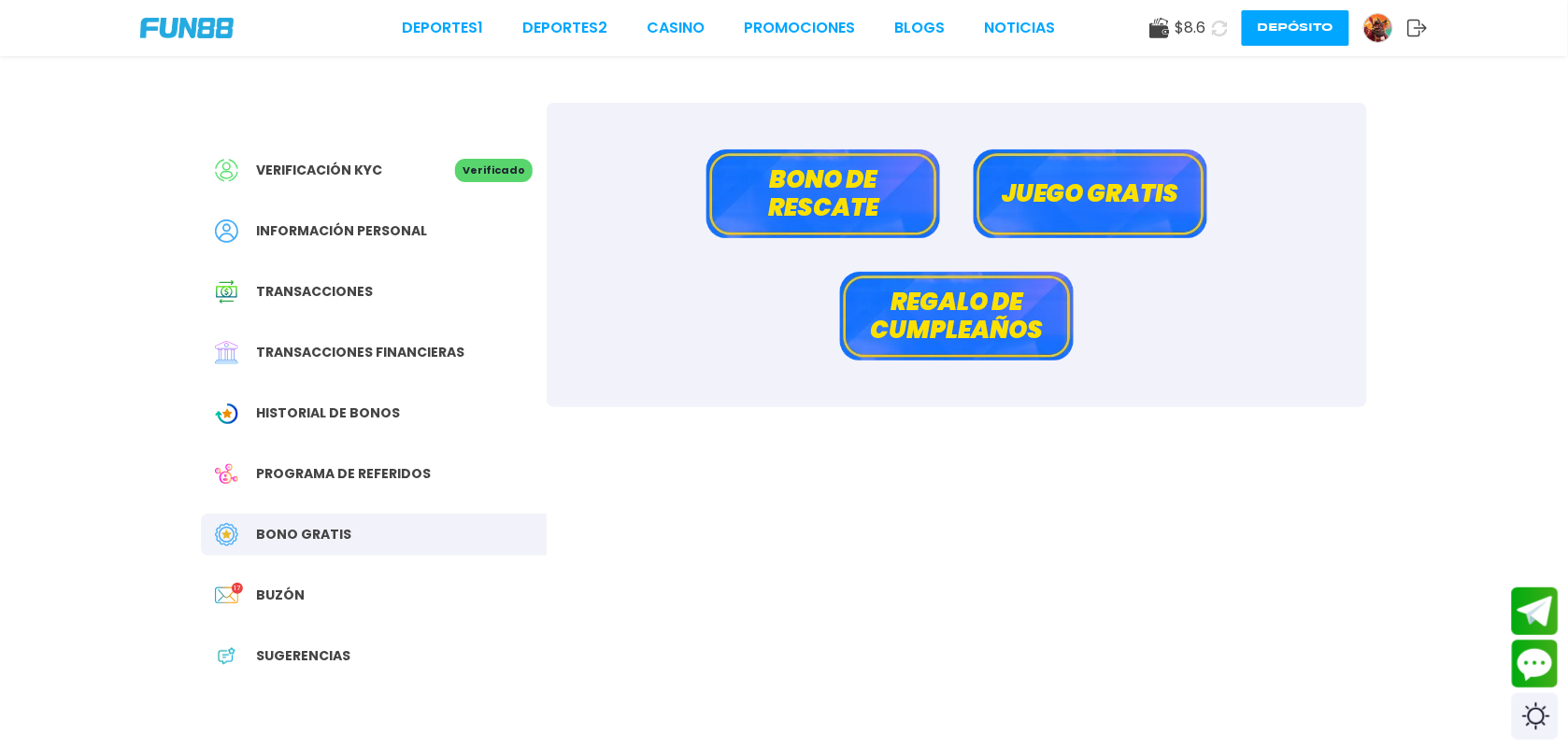 click on "Bono de rescate" at bounding box center [823, 193] 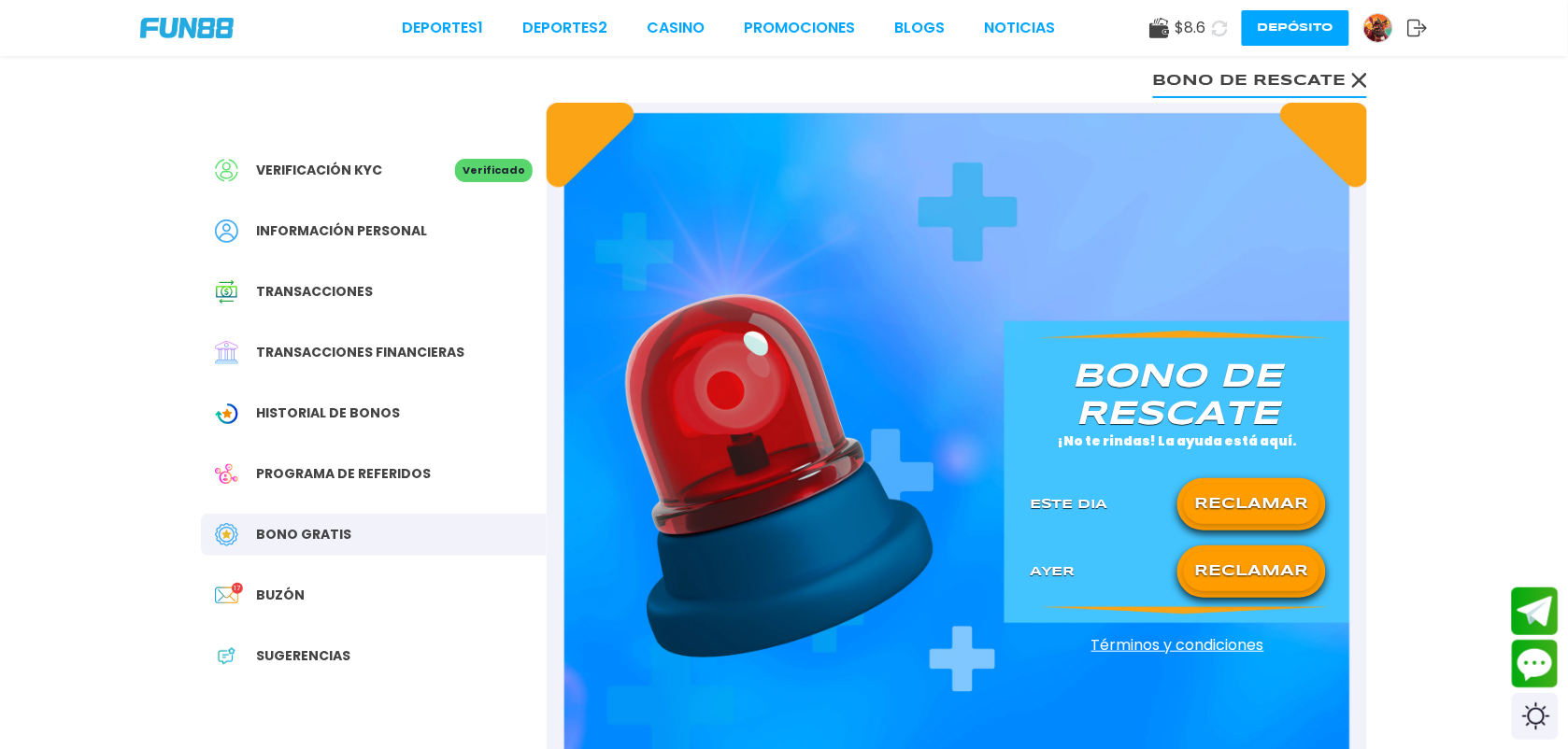 click on "RECLAMAR" at bounding box center (1251, 504) 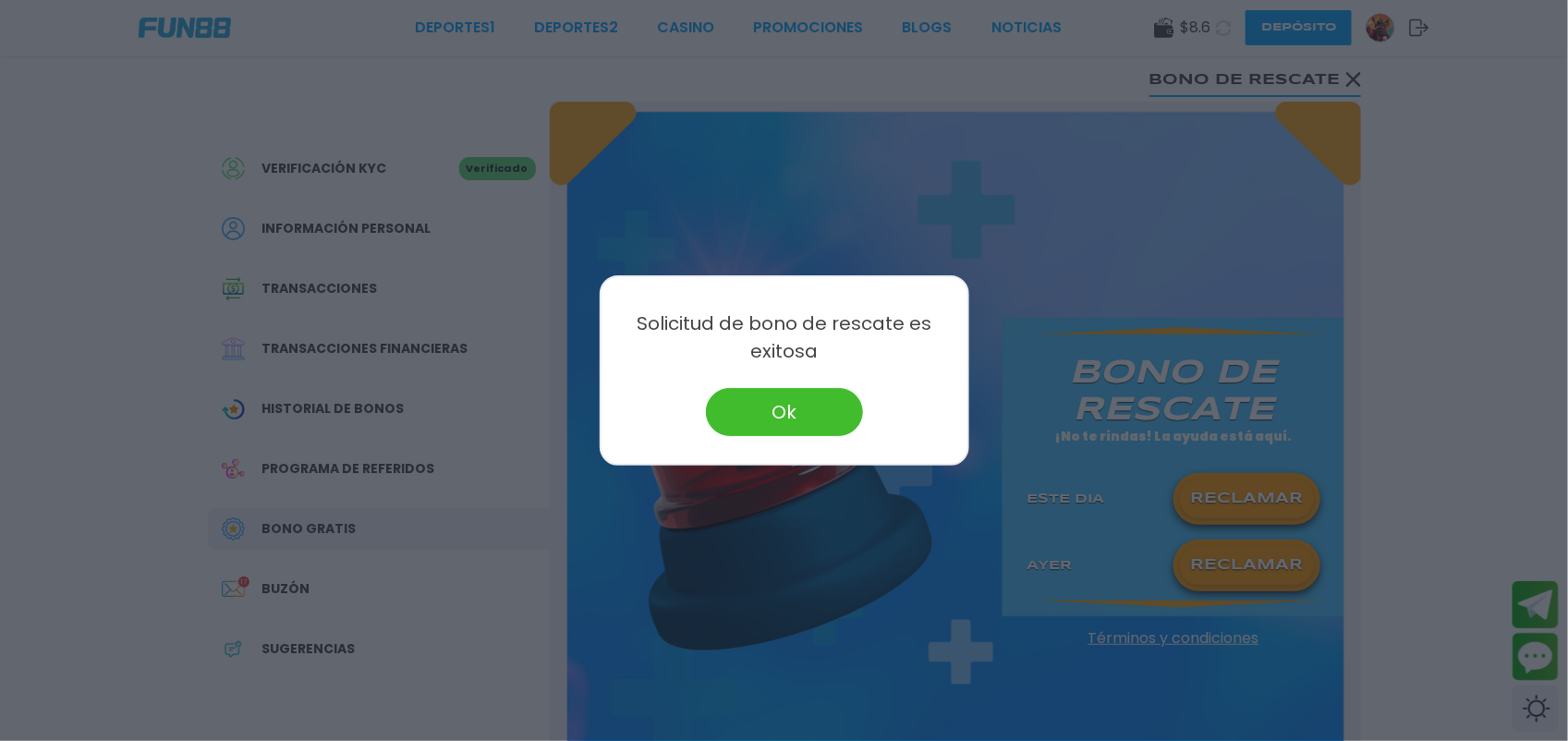 click on "Ok" at bounding box center (784, 412) 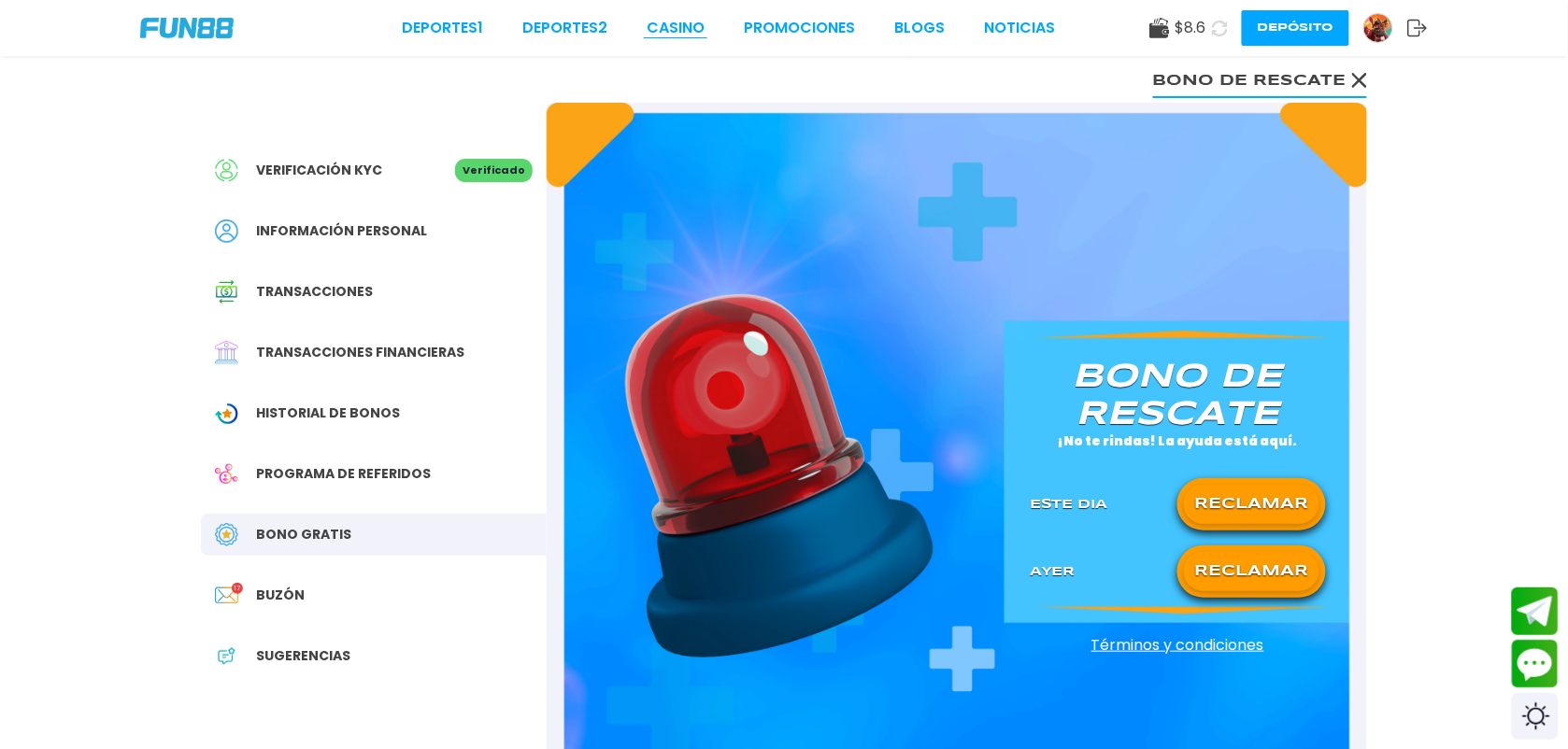 click on "CASINO" at bounding box center (676, 28) 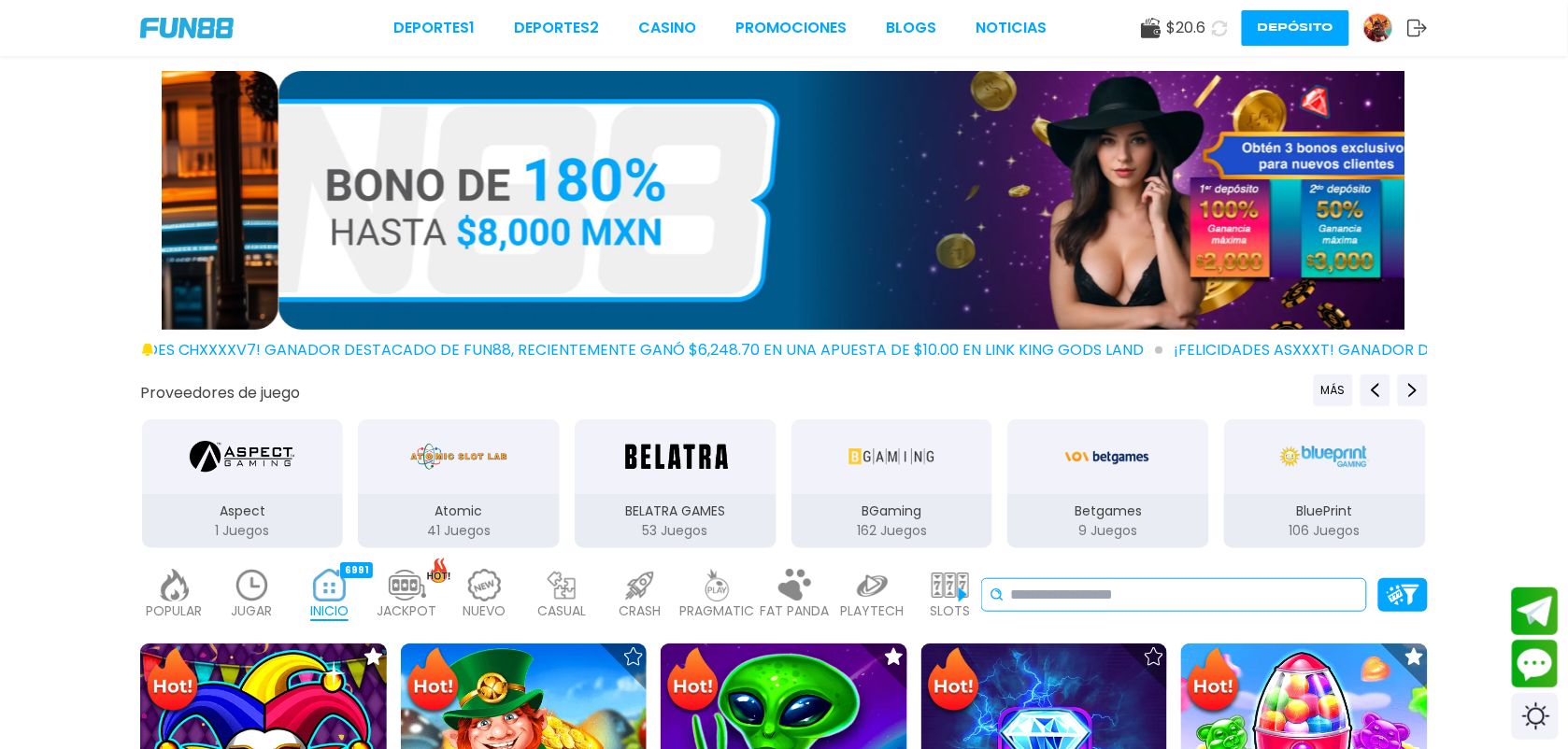 click at bounding box center [1184, 595] 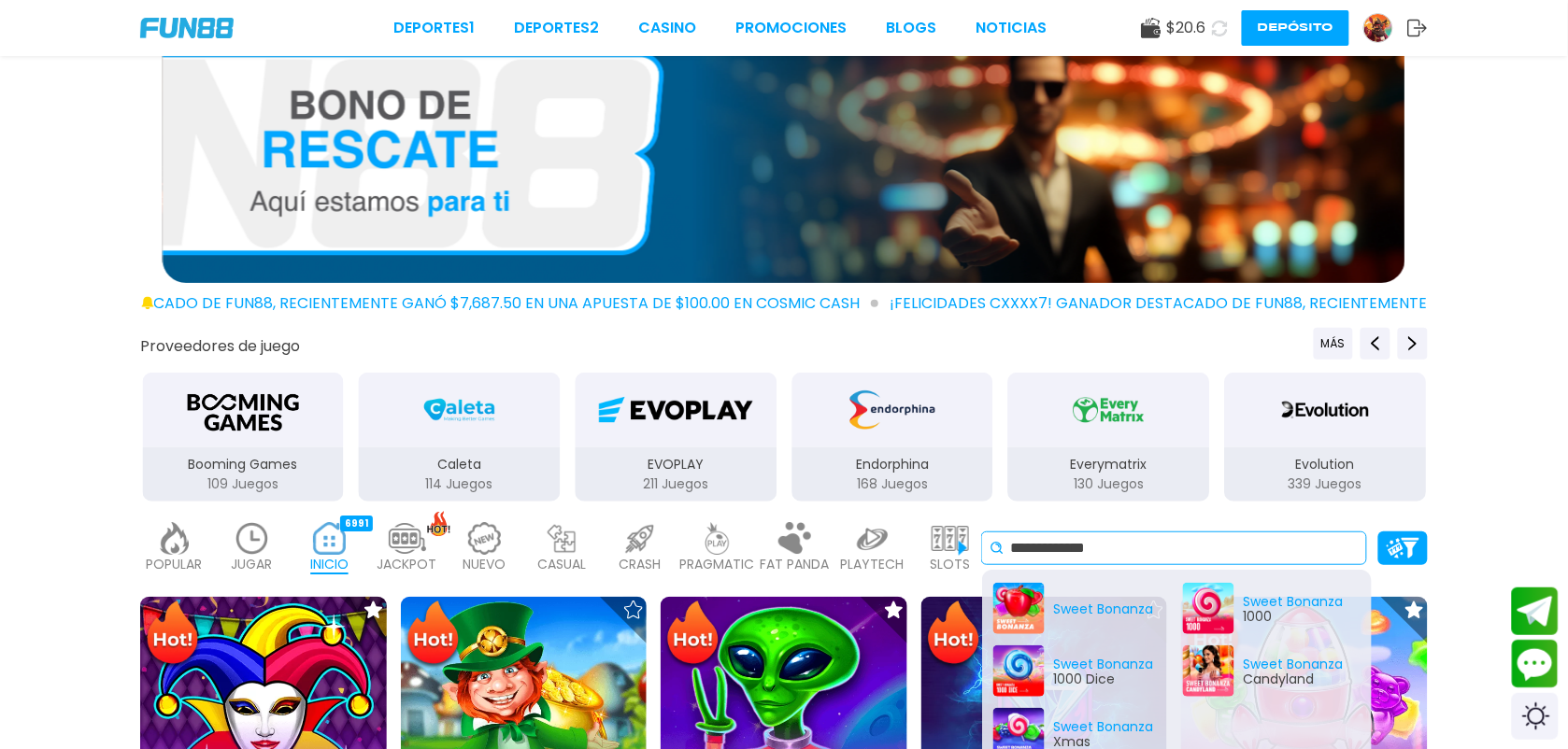 scroll, scrollTop: 93, scrollLeft: 0, axis: vertical 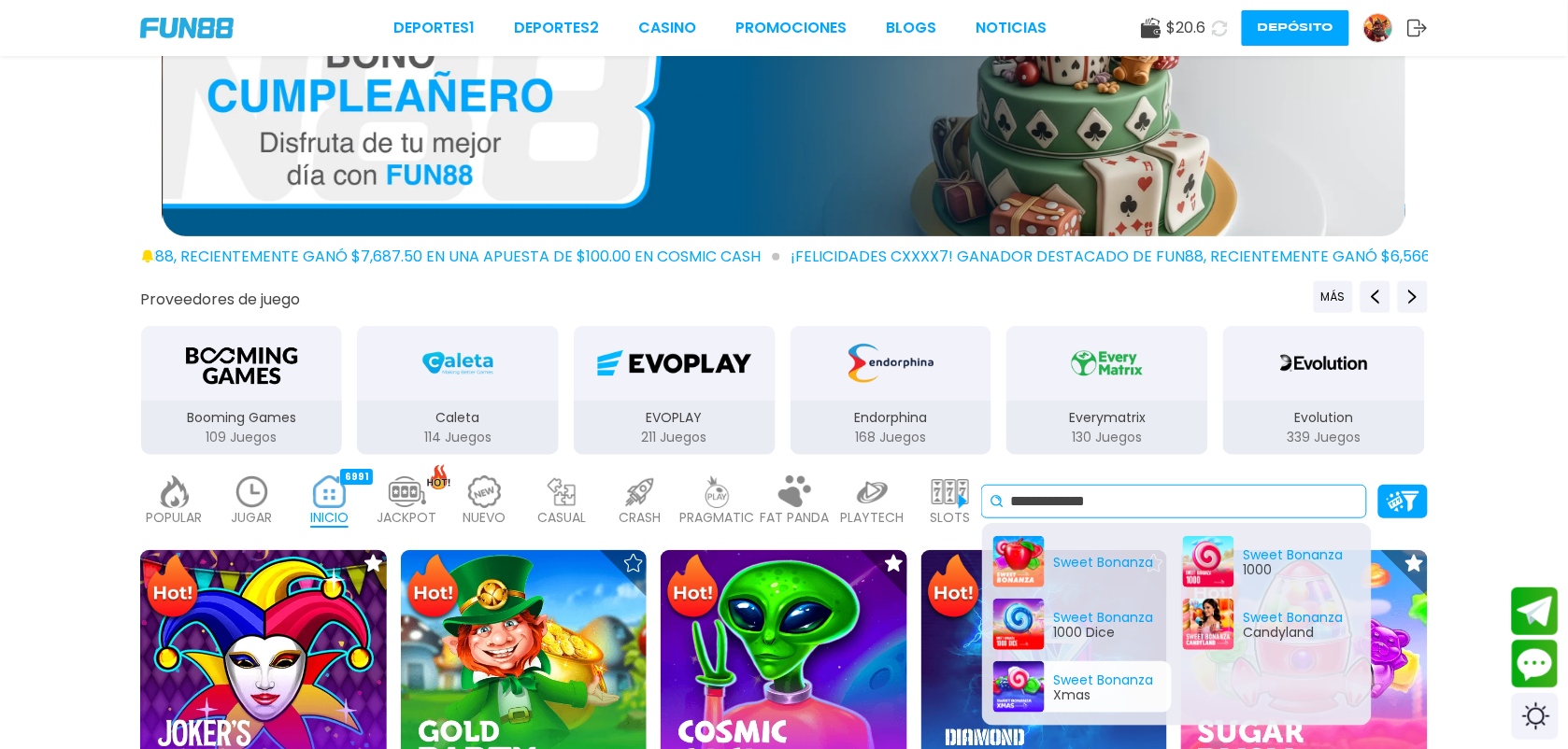 type on "**********" 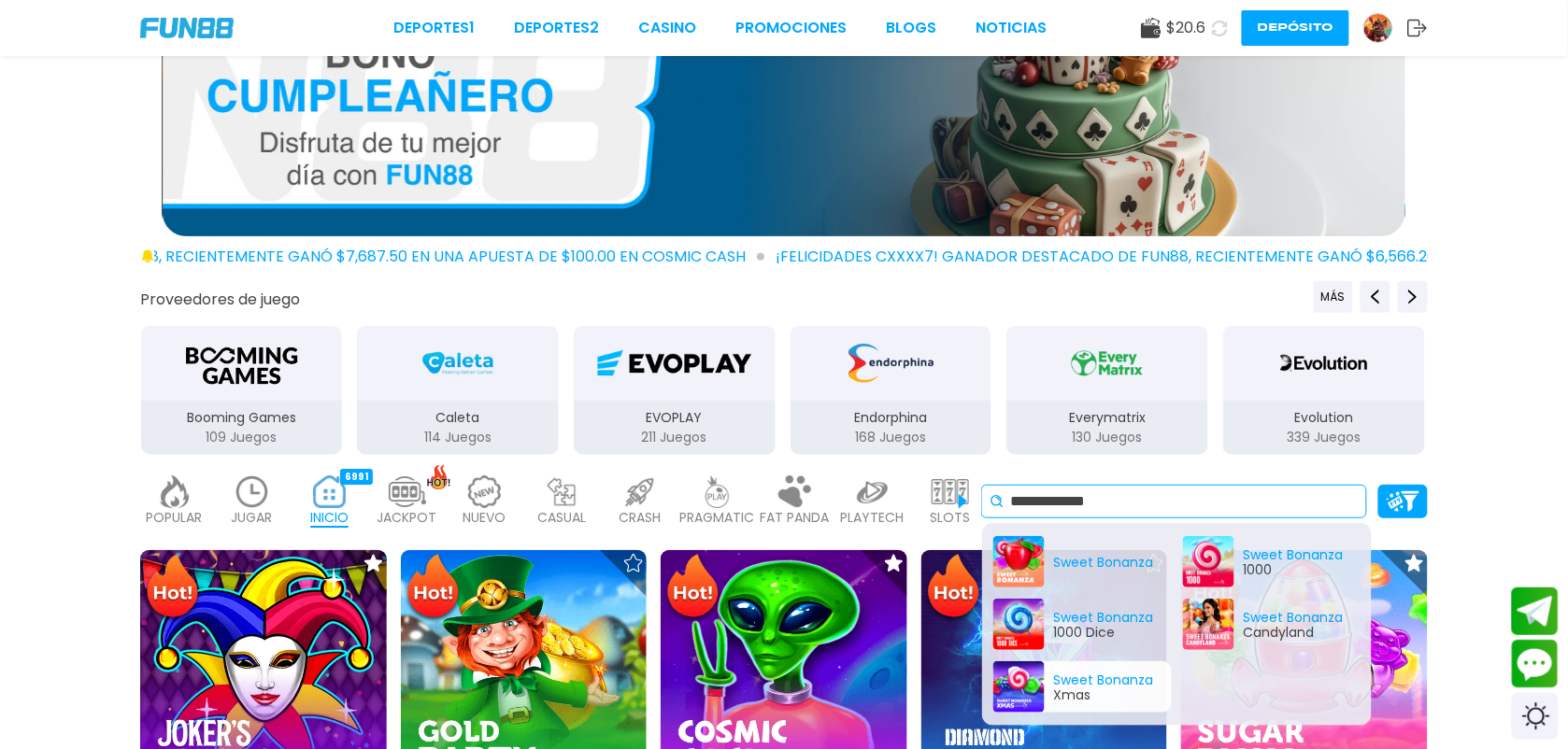 click on "¡FELICIDADES chxxxxv7! GANADOR DESTACADO DE FUN88, RECIENTEMENTE GANÓ $6,248.70 EN UNA APUESTA DE $10.00 EN Link King Gods Land ¡FELICIDADES asxxxt! GANADOR DESTACADO DE FUN88, RECIENTEMENTE GANÓ $7,687.50 EN UNA APUESTA DE $100.00 EN Cosmic Cash ¡FELICIDADES cxxxx7! GANADOR DESTACADO DE FUN88, RECIENTEMENTE GANÓ $6,566.200 EN UNA APUESTA DE $200.00 EN Fire Blaze: Green Wizard Proveedores de juego MÁS 3Oaks 76   Juegos Aspect 1   Juegos Atomic 41   Juegos BELATRA GAMES 53   Juegos BGaming 162   Juegos Betgames 9   Juegos BluePrint 106   Juegos Booming Games 109   Juegos Caleta 114   Juegos EVOPLAY 211   Juegos Endorphina 168   Juegos Everymatrix 130   Juegos Evolution 339   Juegos Expanse 47   Juegos Ezugi 95   Juegos FC 45   Juegos GameArt 87   Juegos Games Global 79   Juegos GamoMat 192   Juegos Habanero 207   Juegos Hacksaw 458   Juegos IMoon 3   Juegos InBet 434   Juegos IndigoMagic 53   Juegos JiLi 168   Juegos Kalamba 111   Juegos Kiron 27   Juegos MICRO GAMING 326   Juegos MPlay 20   Juegos NAGA" at bounding box center [784, 2298] 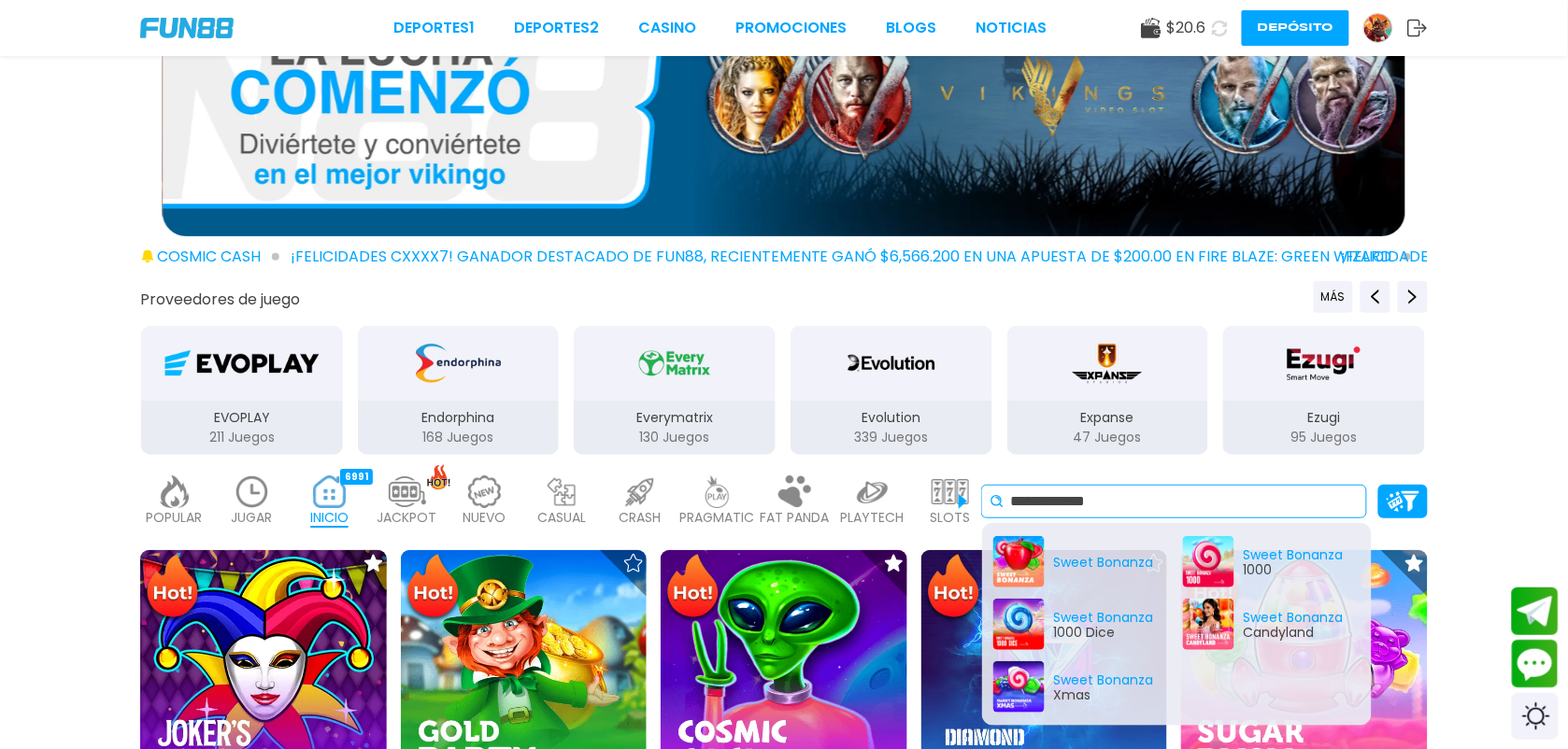 click on "**********" at bounding box center (1184, 502) 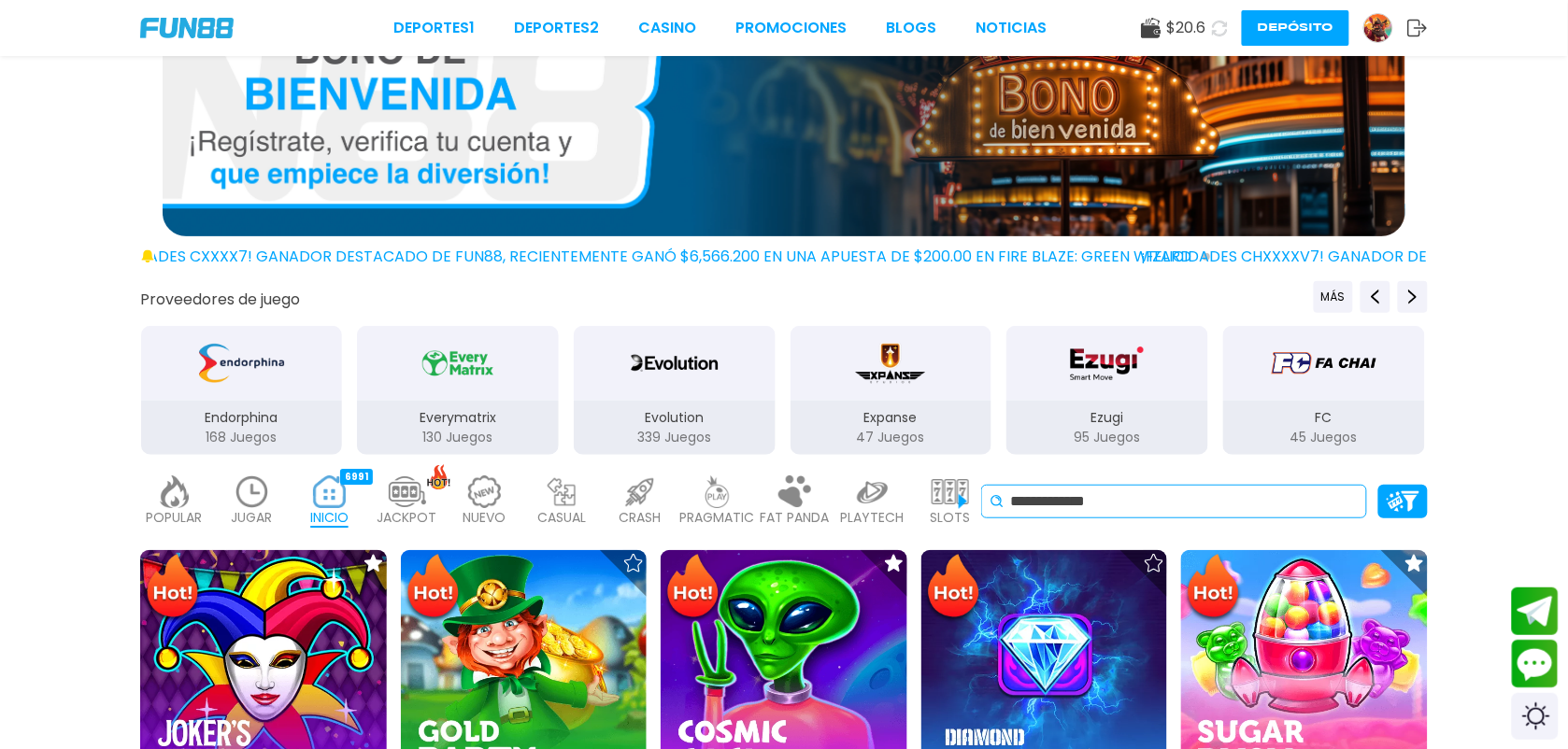 click on "¡FELICIDADES chxxxxv7! GANADOR DESTACADO DE FUN88, RECIENTEMENTE GANÓ $6,248.70 EN UNA APUESTA DE $10.00 EN Link King Gods Land ¡FELICIDADES asxxxt! GANADOR DESTACADO DE FUN88, RECIENTEMENTE GANÓ $7,687.50 EN UNA APUESTA DE $100.00 EN Cosmic Cash ¡FELICIDADES cxxxx7! GANADOR DESTACADO DE FUN88, RECIENTEMENTE GANÓ $6,566.200 EN UNA APUESTA DE $200.00 EN Fire Blaze: Green Wizard Proveedores de juego MÁS 3Oaks 76   Juegos Aspect 1   Juegos Atomic 41   Juegos BELATRA GAMES 53   Juegos BGaming 162   Juegos Betgames 9   Juegos BluePrint 106   Juegos Booming Games 109   Juegos Caleta 114   Juegos EVOPLAY 211   Juegos Endorphina 168   Juegos Everymatrix 130   Juegos Evolution 339   Juegos Expanse 47   Juegos Ezugi 95   Juegos FC 45   Juegos GameArt 87   Juegos Games Global 79   Juegos GamoMat 192   Juegos Habanero 207   Juegos Hacksaw 458   Juegos IMoon 3   Juegos InBet 434   Juegos IndigoMagic 53   Juegos JiLi 168   Juegos Kalamba 111   Juegos Kiron 27   Juegos MICRO GAMING 326   Juegos MPlay 20   Juegos NAGA" at bounding box center (784, 2298) 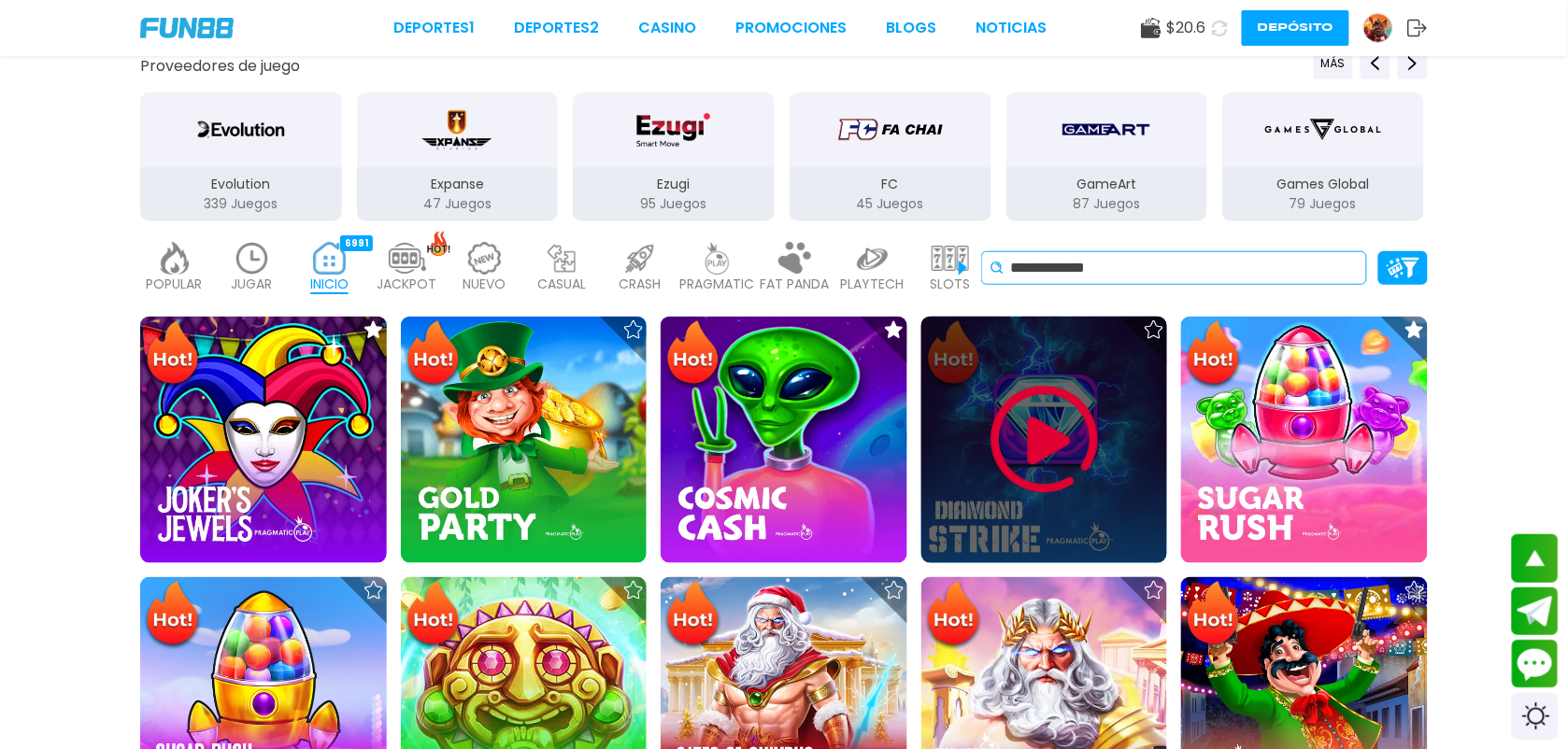 scroll, scrollTop: 280, scrollLeft: 0, axis: vertical 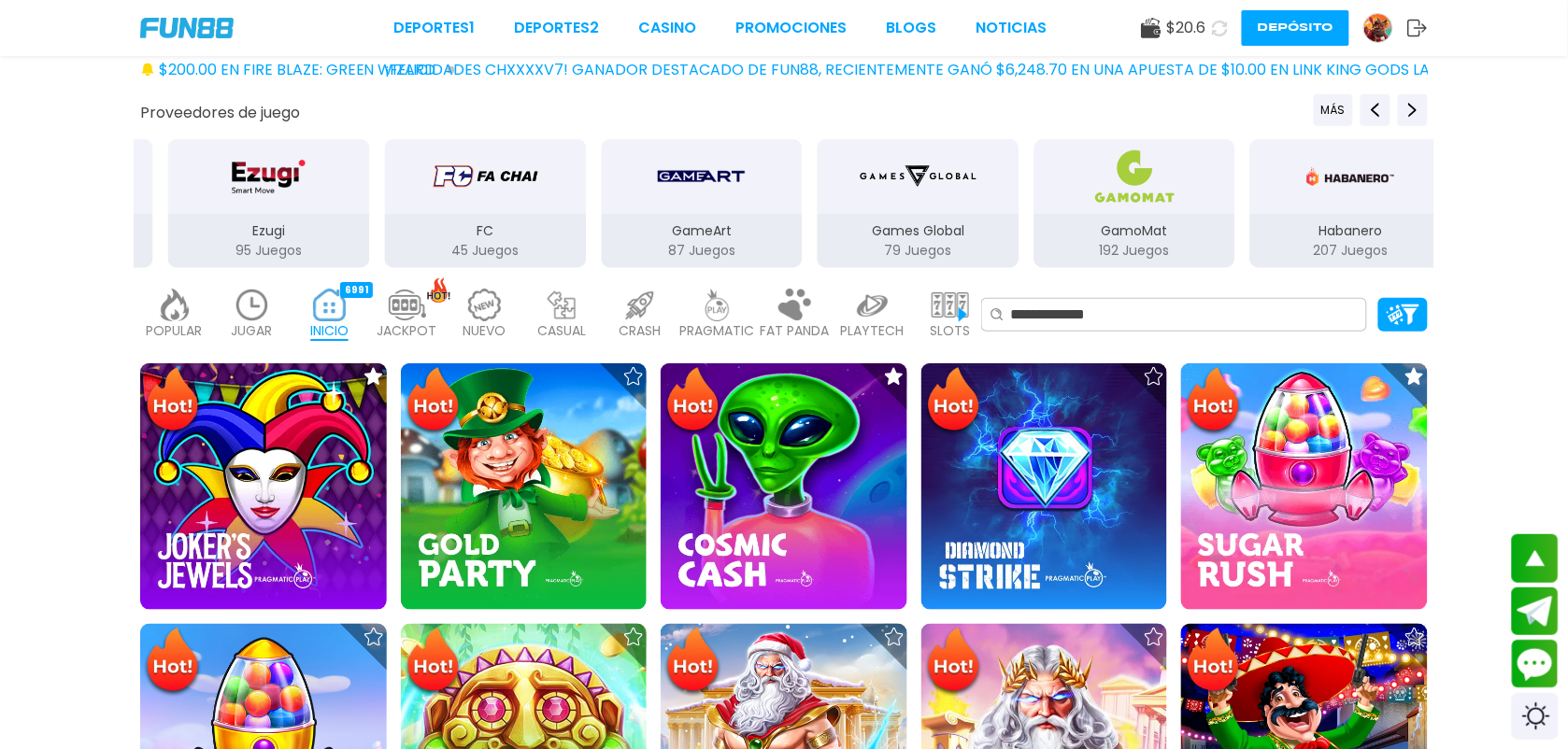 click at bounding box center (718, 304) 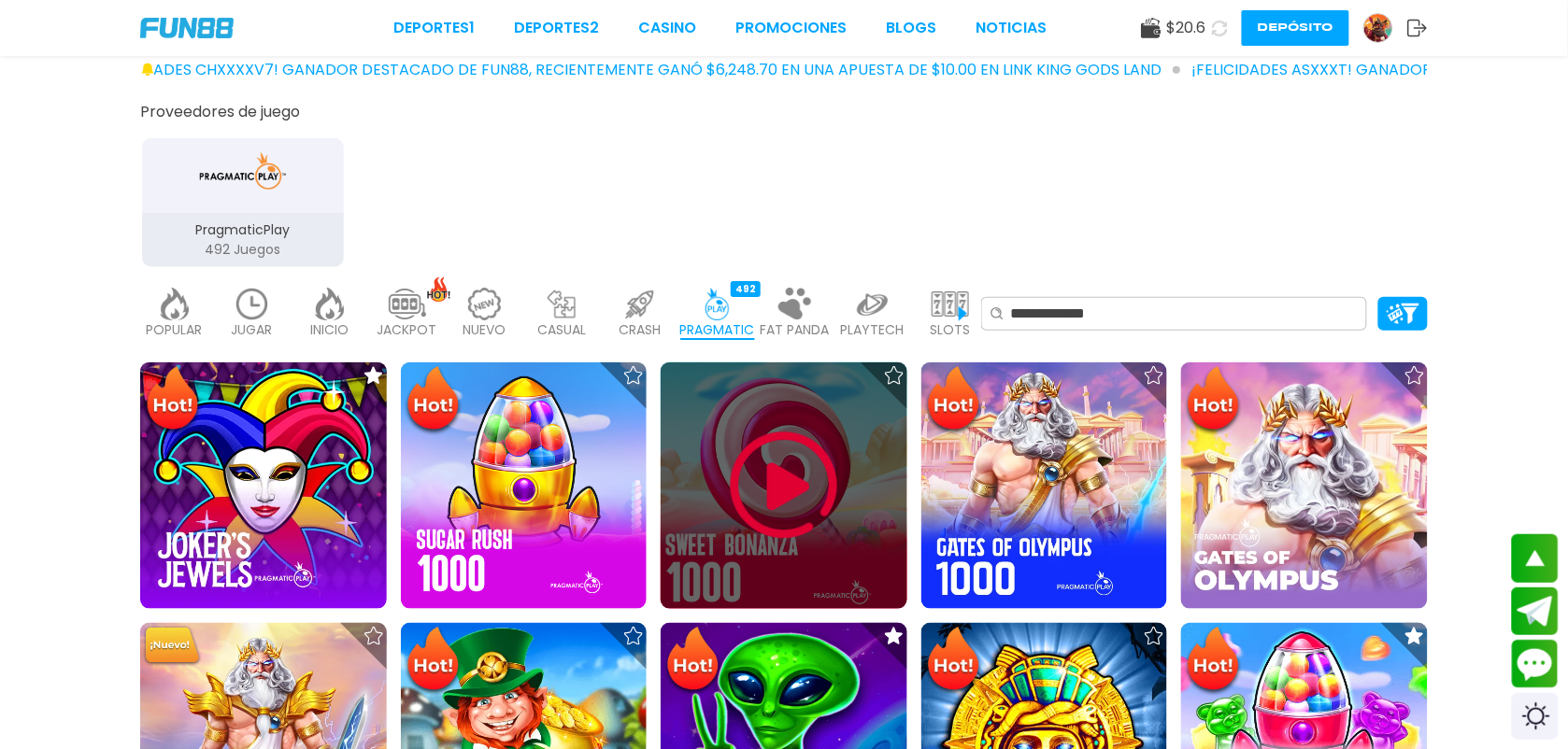 scroll, scrollTop: 374, scrollLeft: 0, axis: vertical 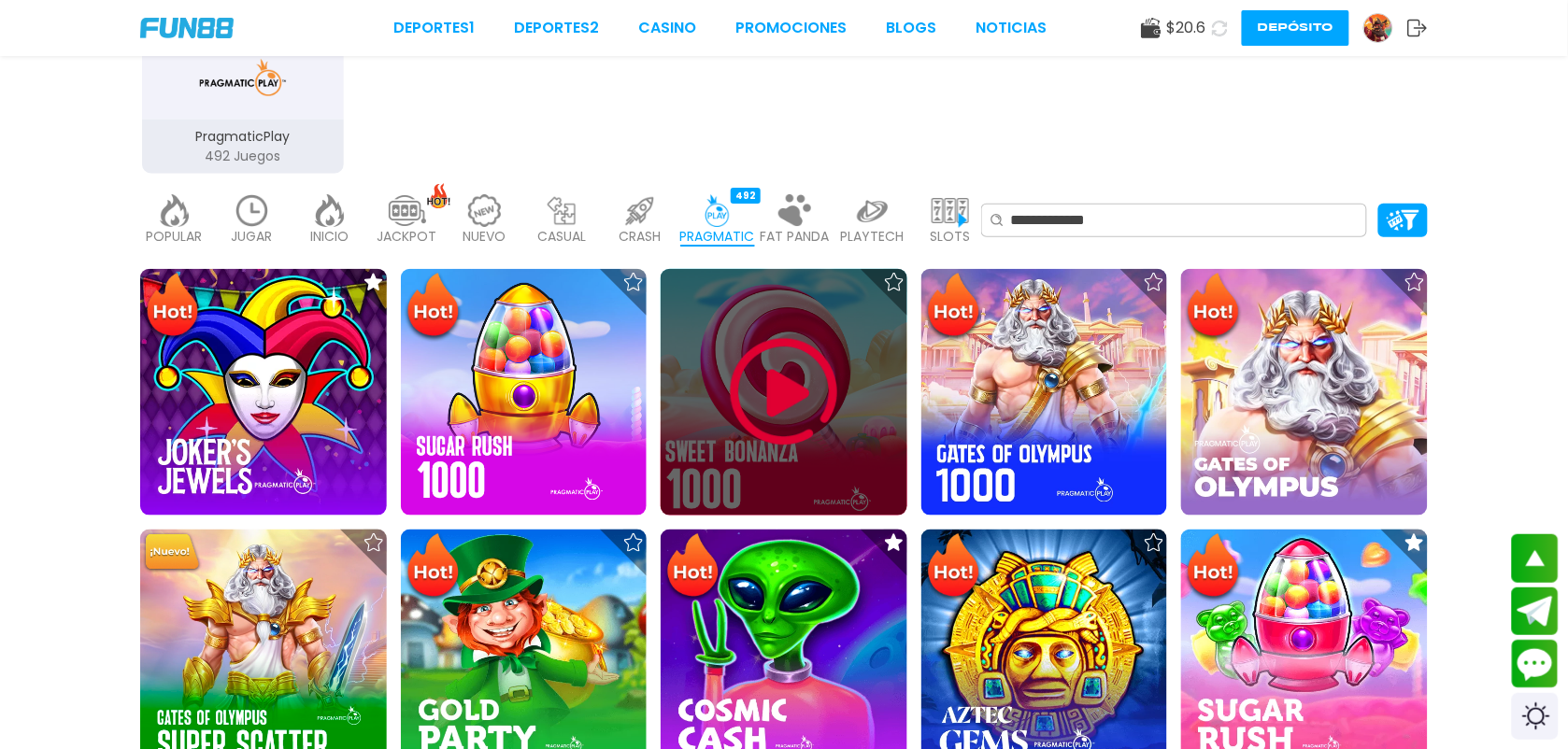 click at bounding box center (784, 392) 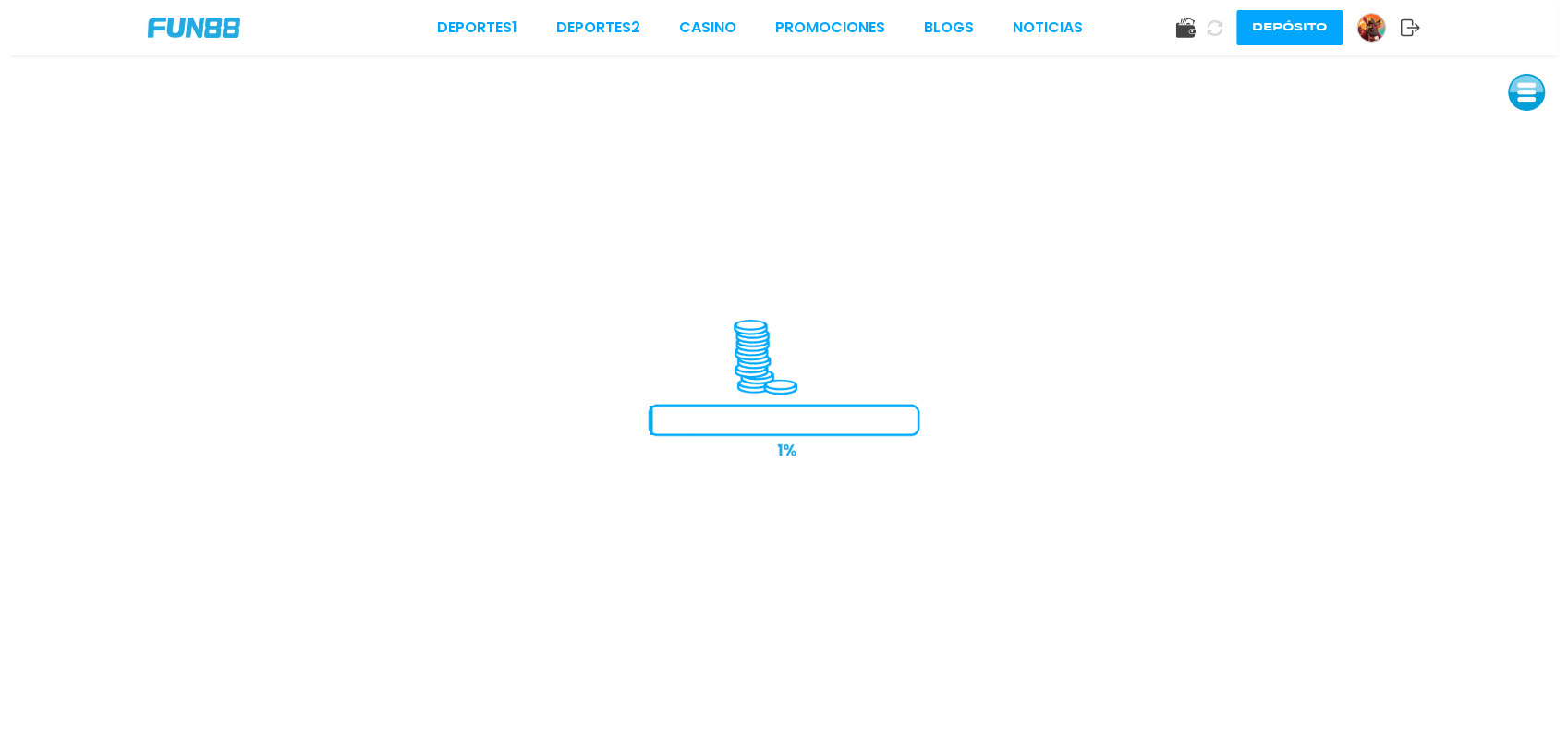 scroll, scrollTop: 0, scrollLeft: 0, axis: both 